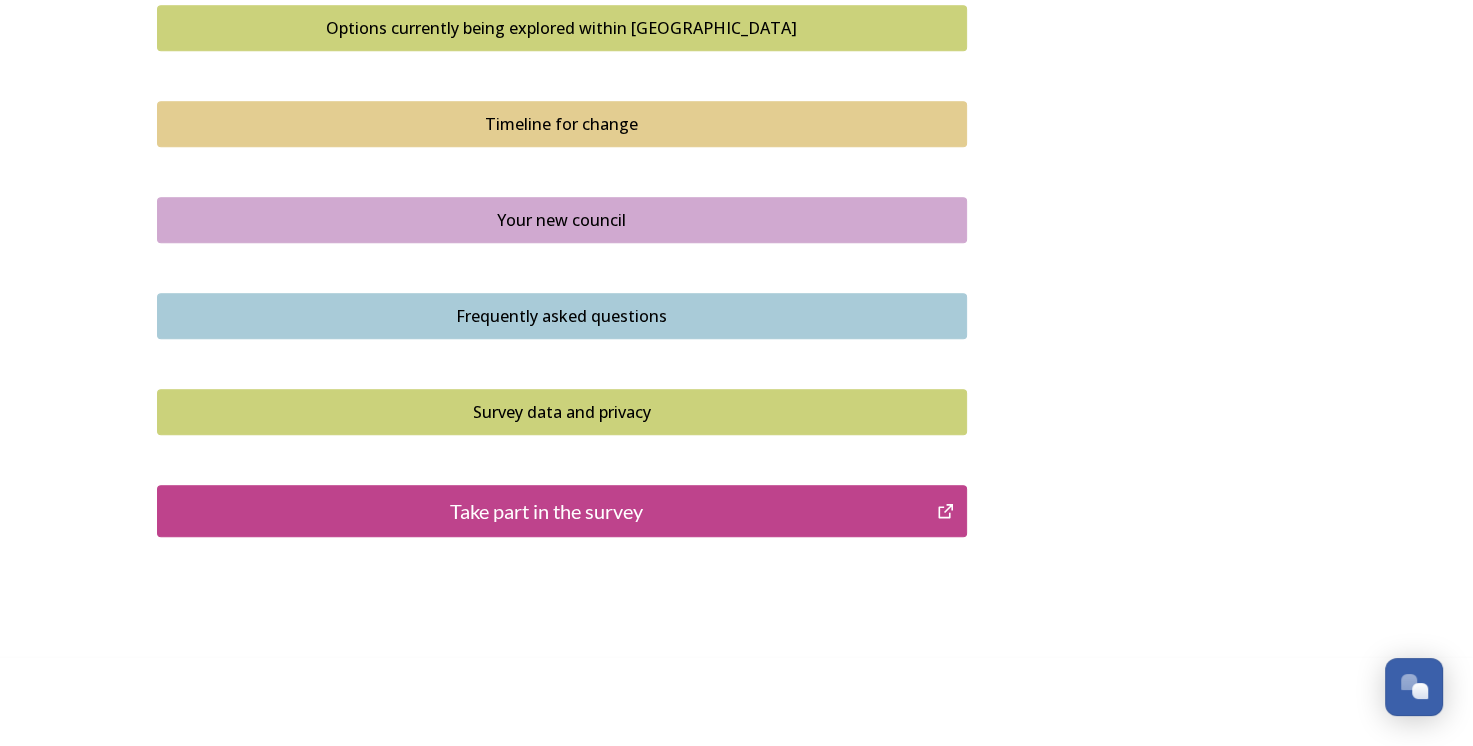 scroll, scrollTop: 1402, scrollLeft: 0, axis: vertical 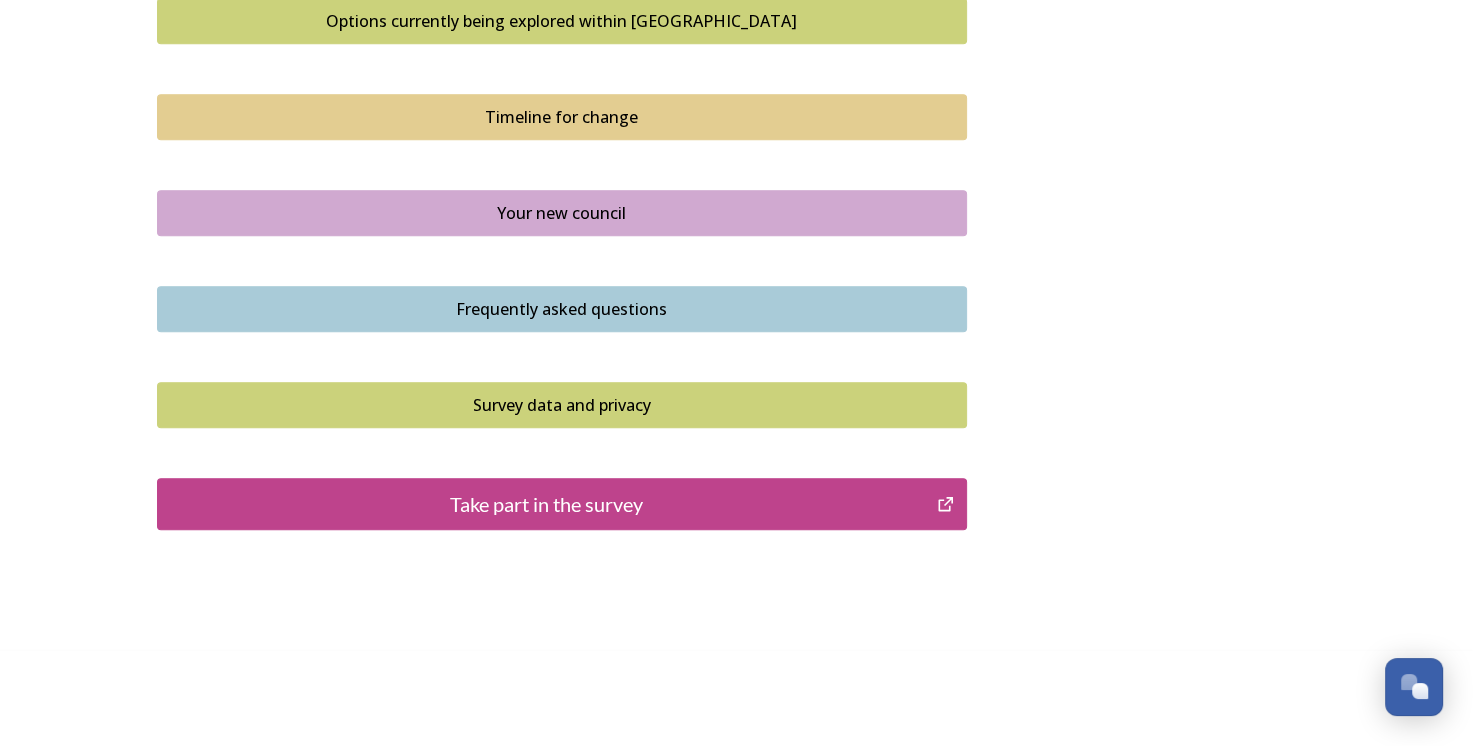 click on "Take part in the survey" at bounding box center [547, 504] 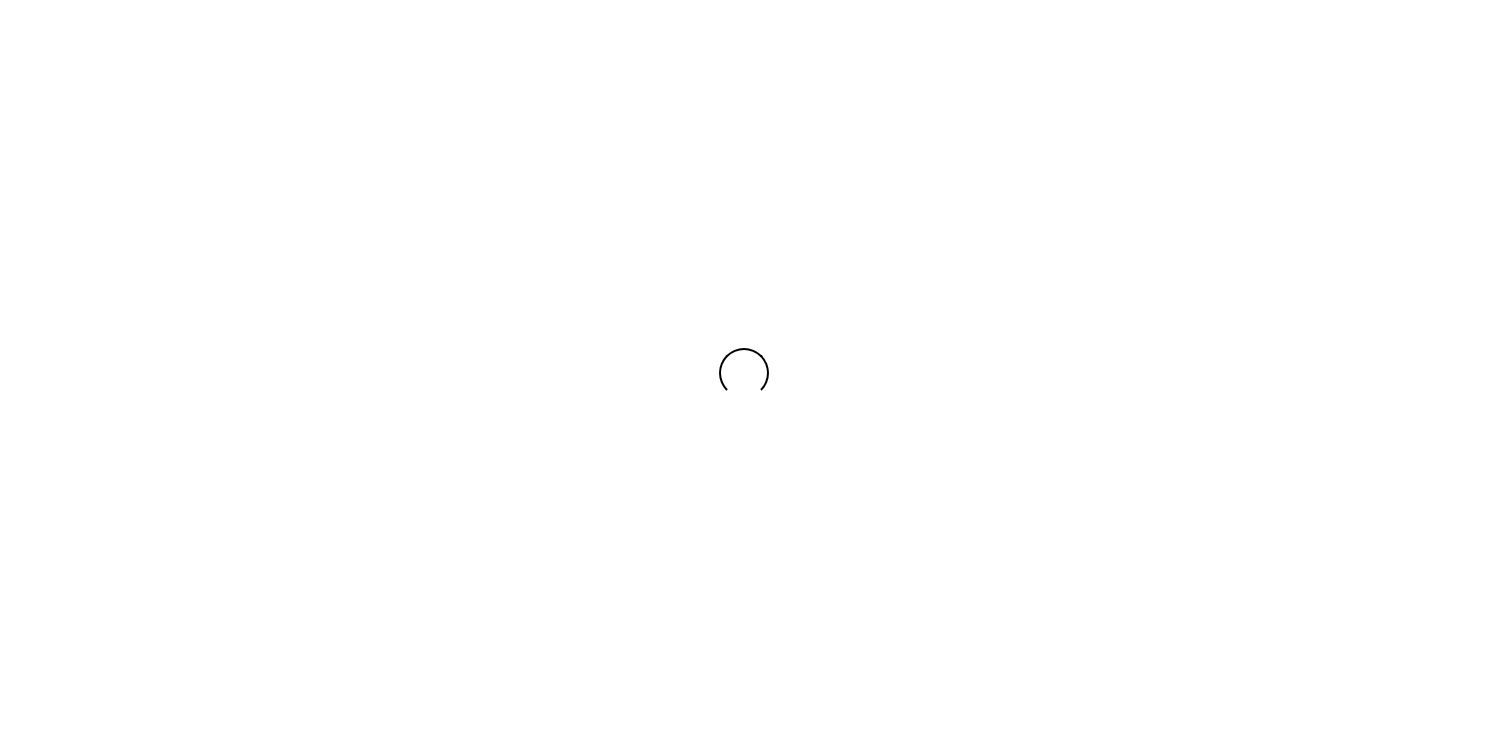 scroll, scrollTop: 0, scrollLeft: 0, axis: both 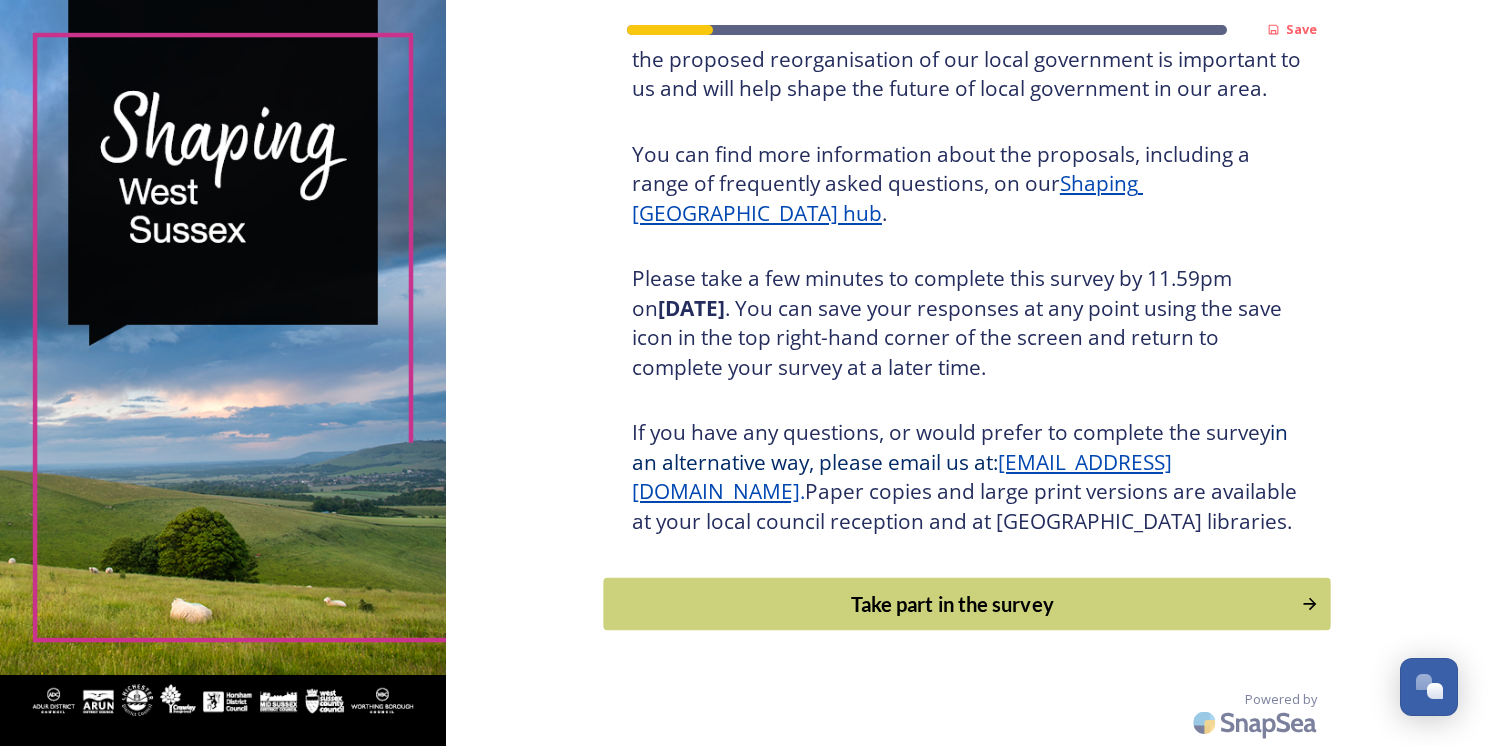 click on "Take part in the survey" at bounding box center (952, 604) 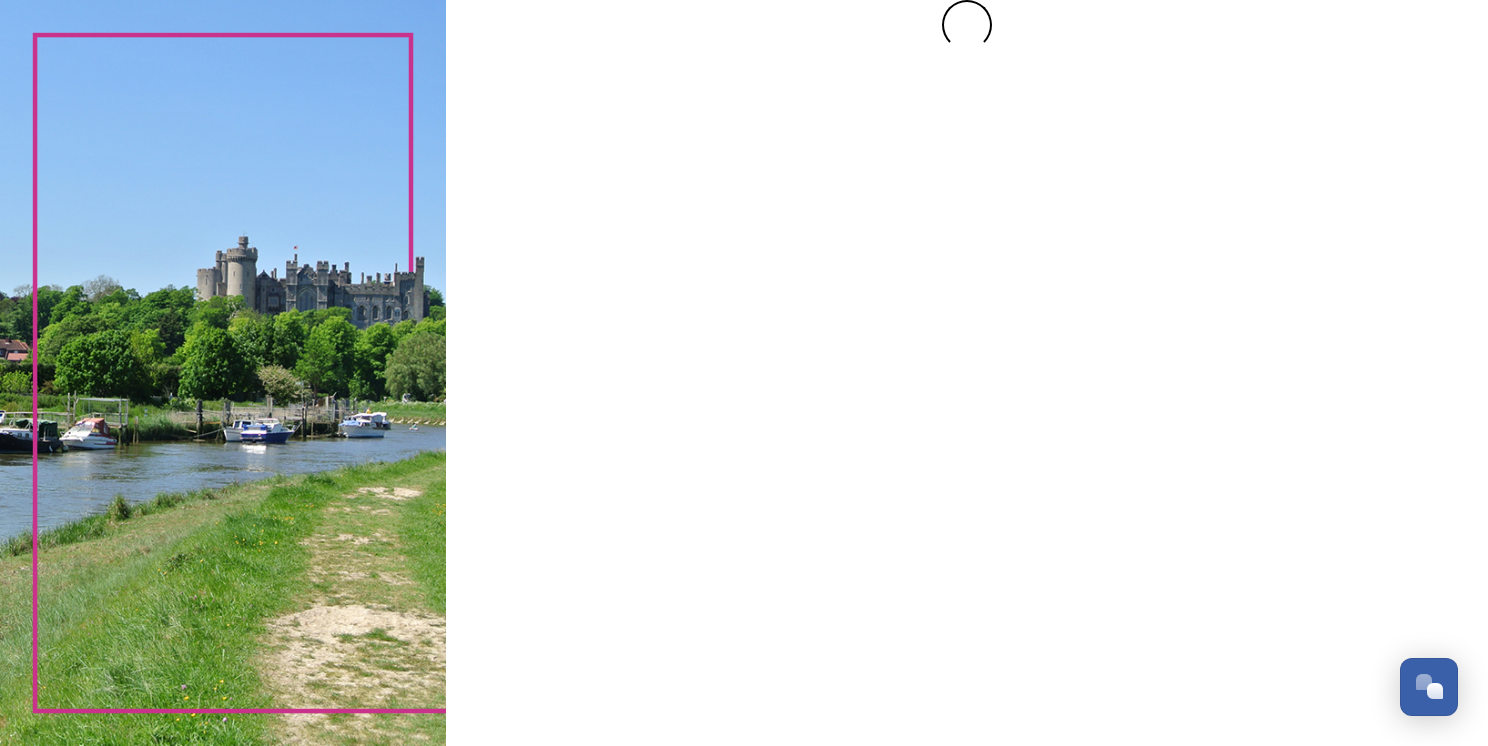 scroll, scrollTop: 0, scrollLeft: 0, axis: both 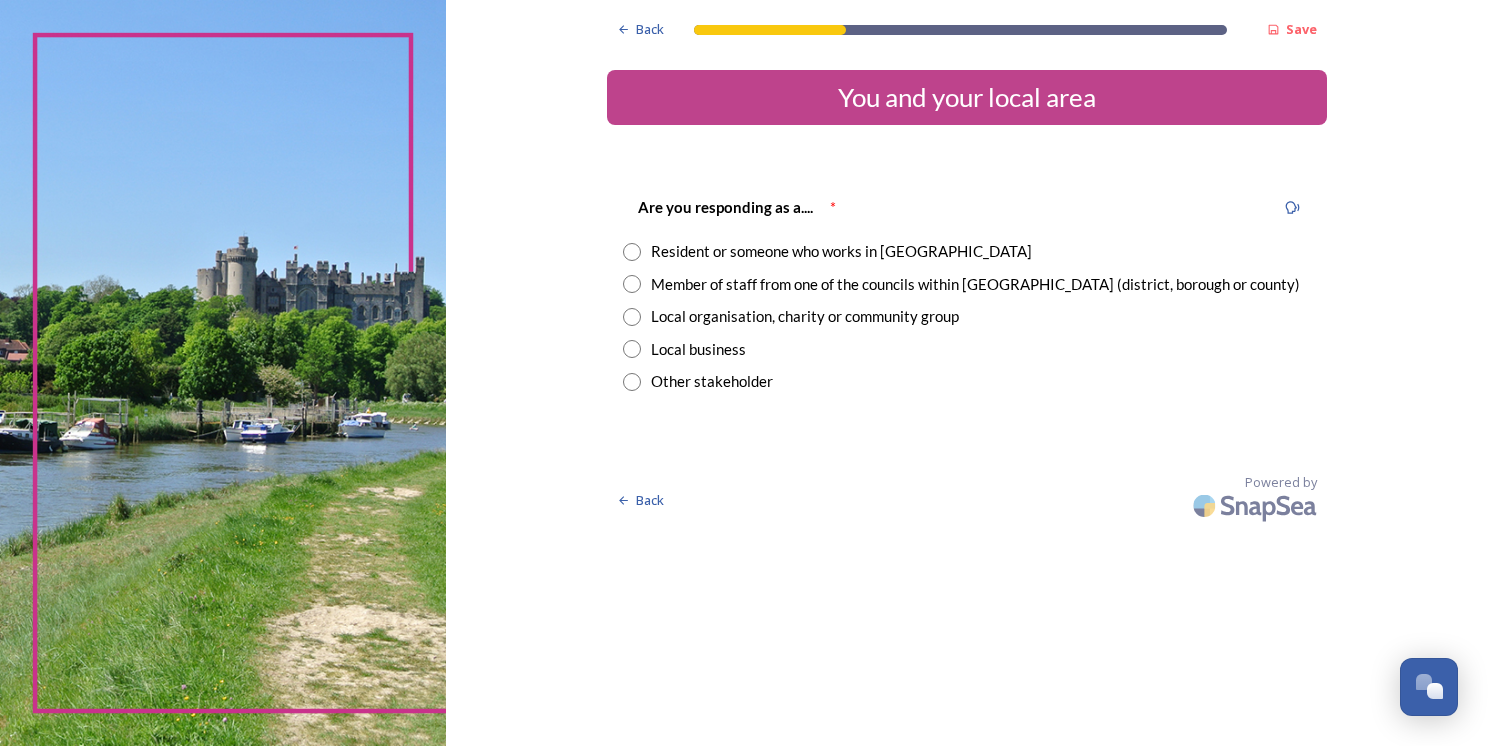 click at bounding box center [632, 284] 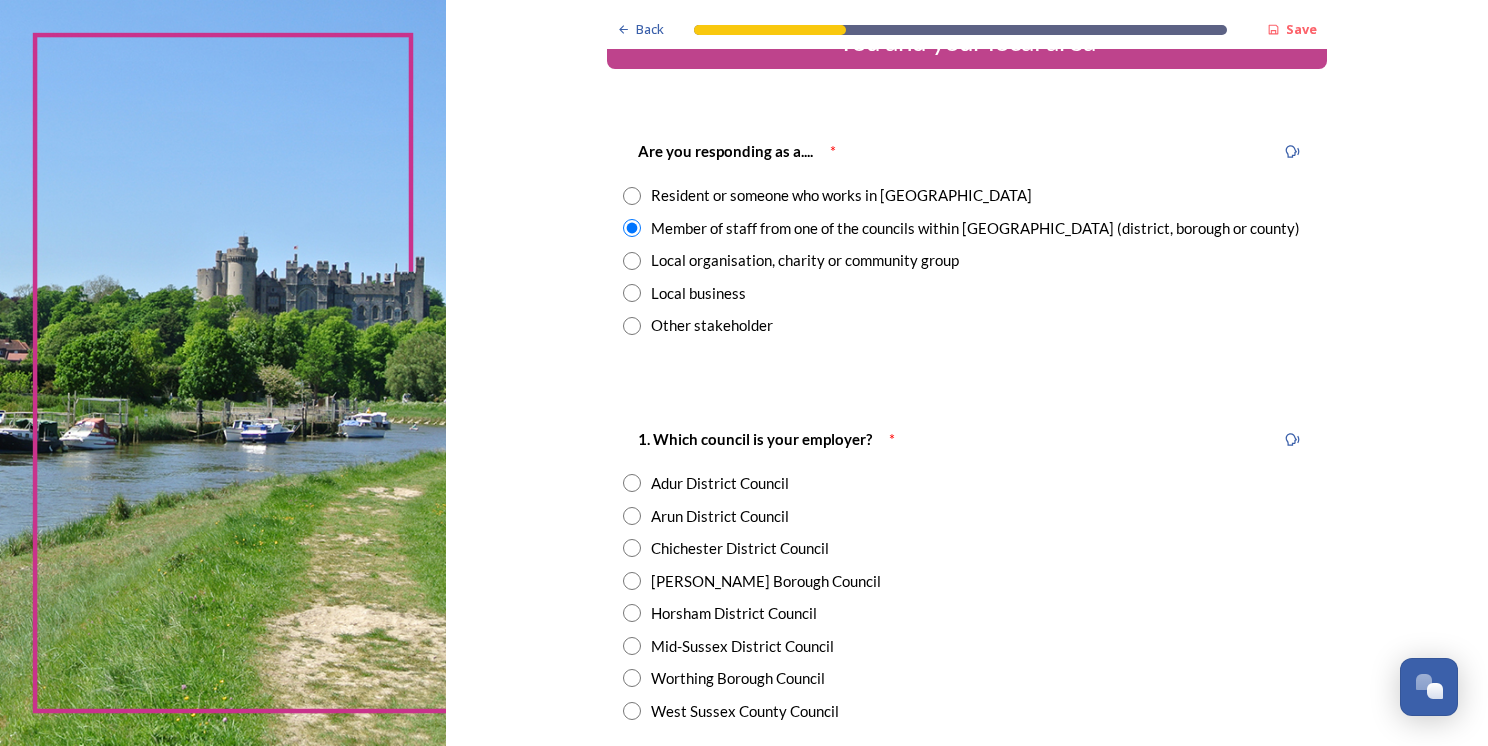 scroll, scrollTop: 200, scrollLeft: 0, axis: vertical 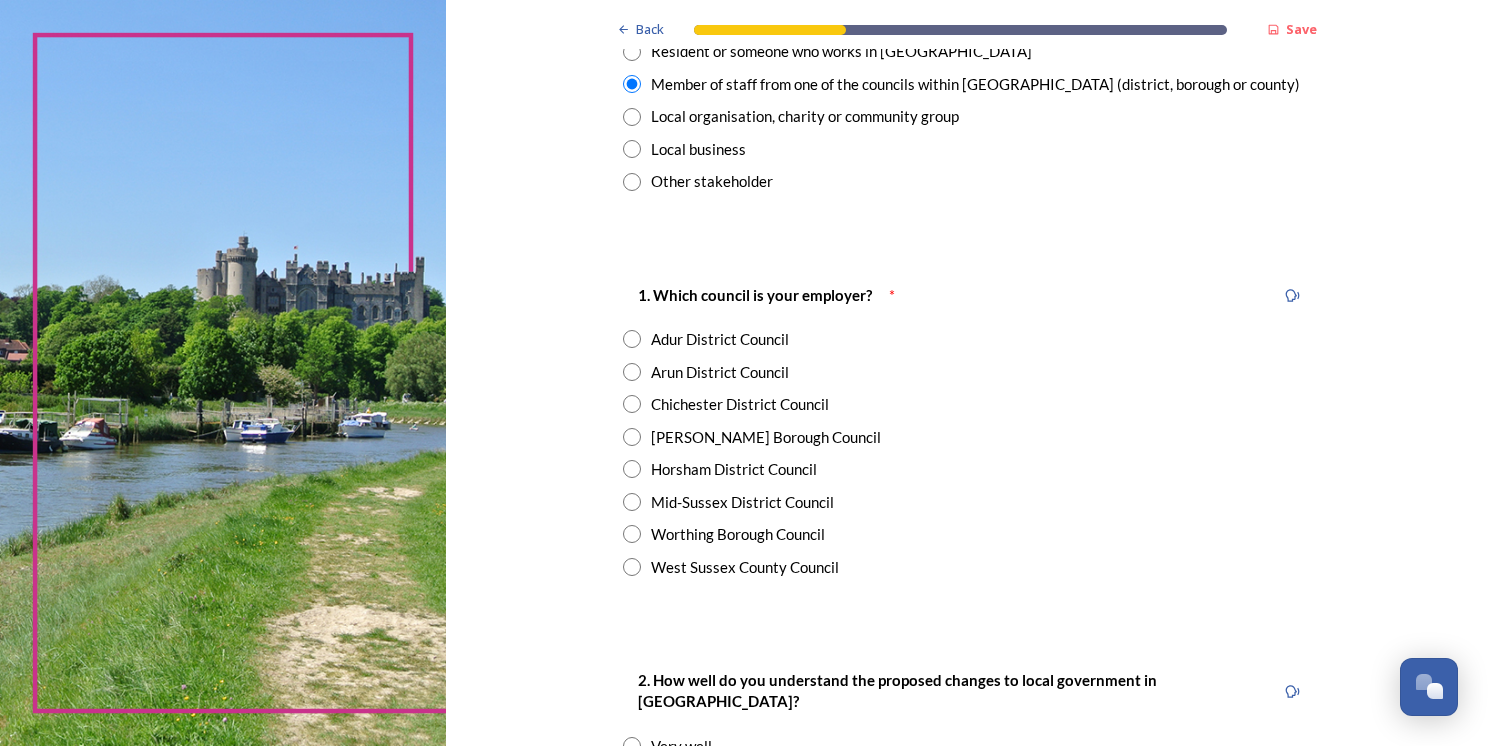 click at bounding box center [632, 567] 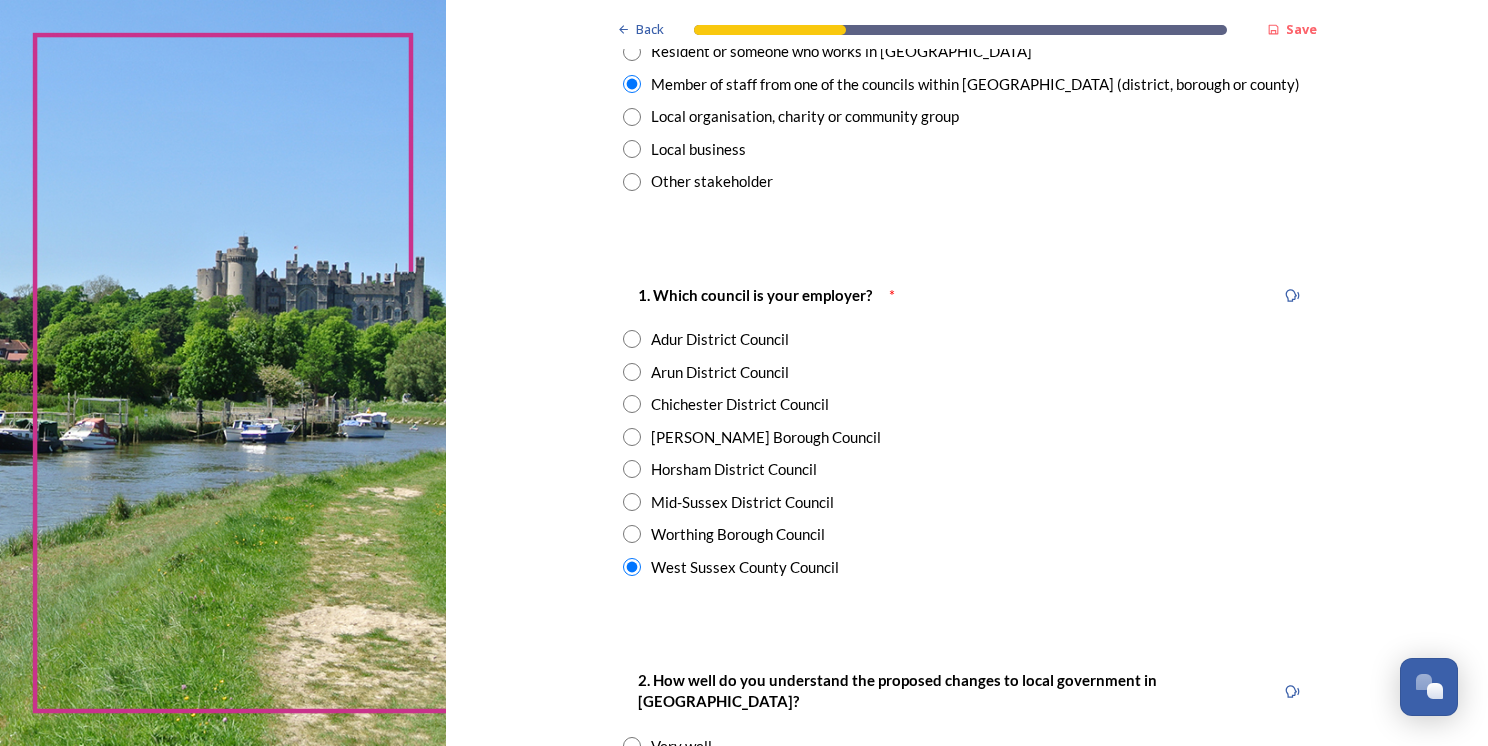 scroll, scrollTop: 400, scrollLeft: 0, axis: vertical 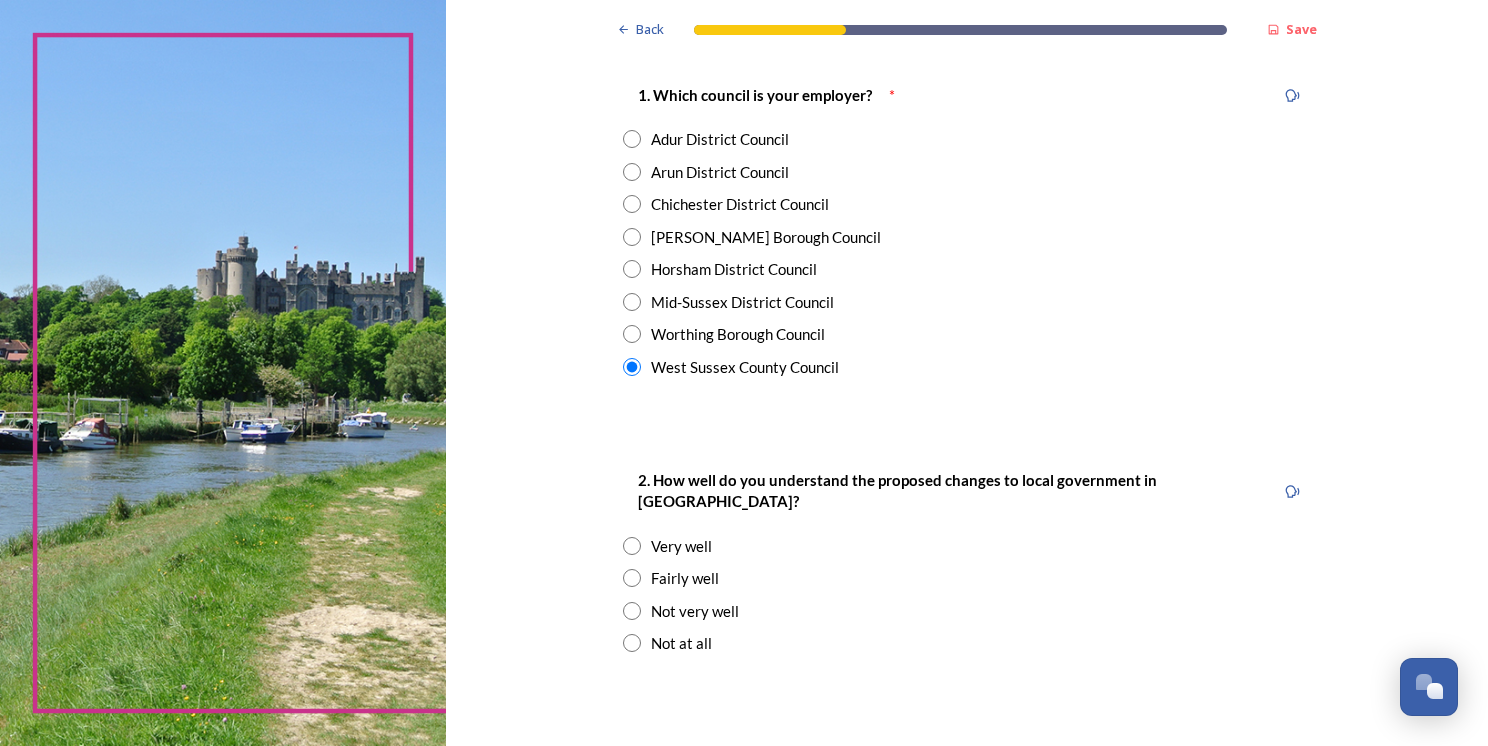 click at bounding box center [632, 578] 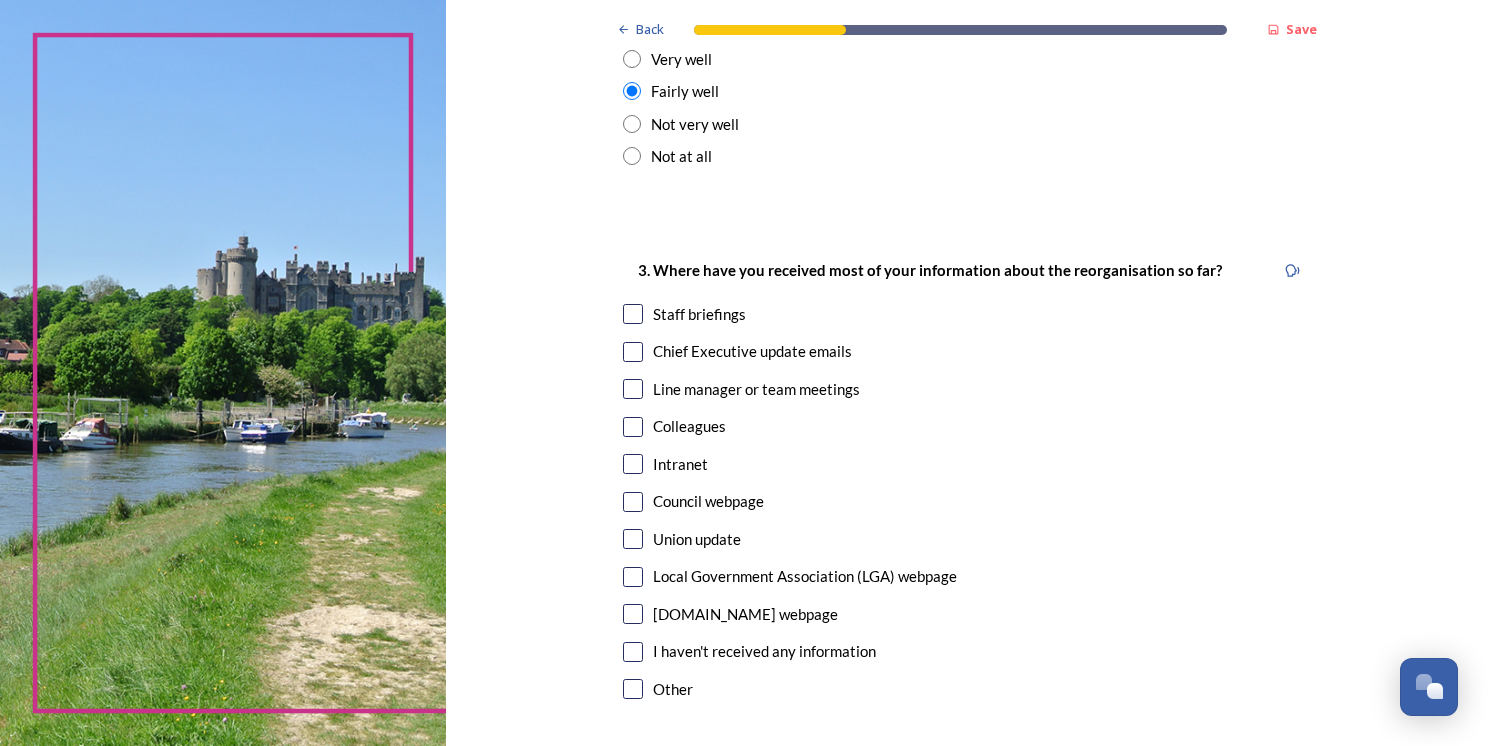scroll, scrollTop: 900, scrollLeft: 0, axis: vertical 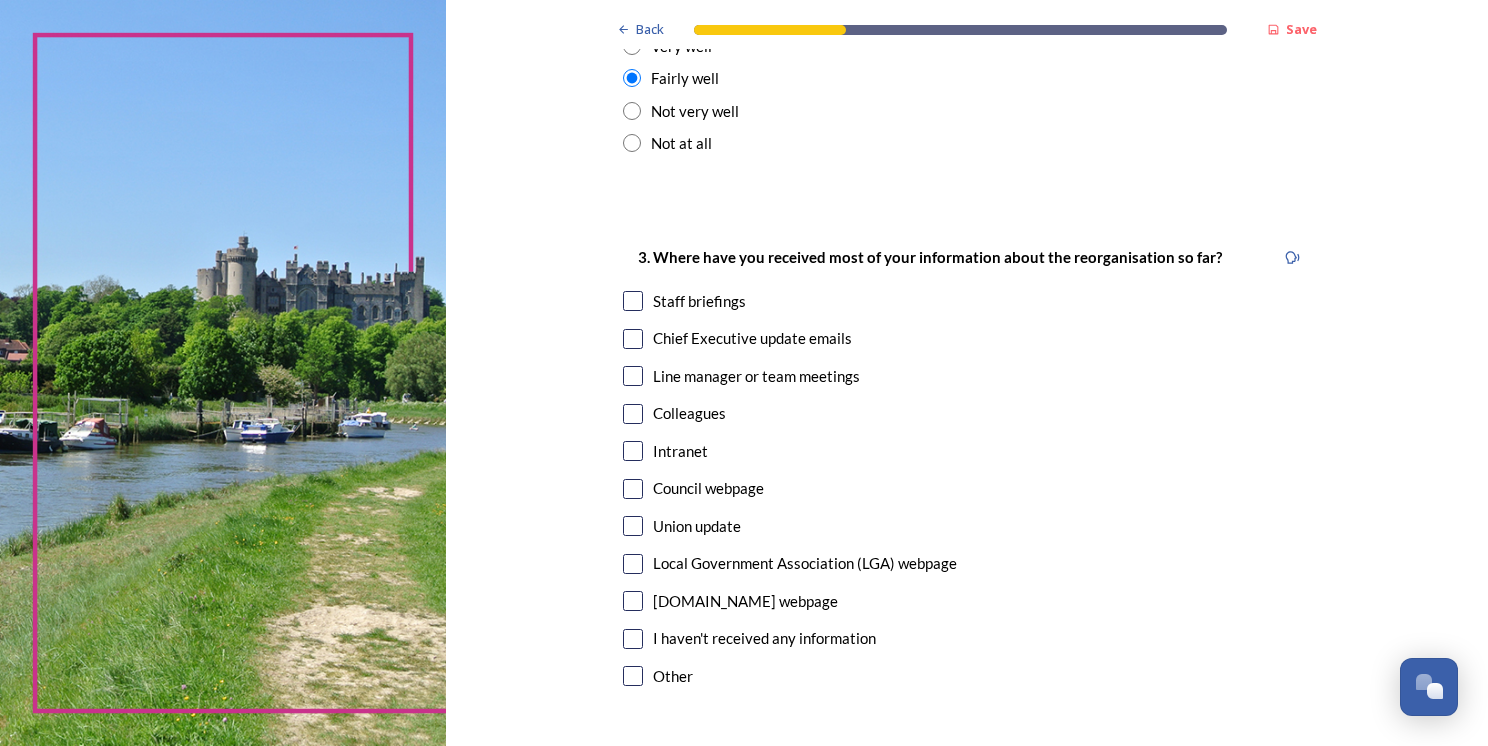 click at bounding box center (633, 301) 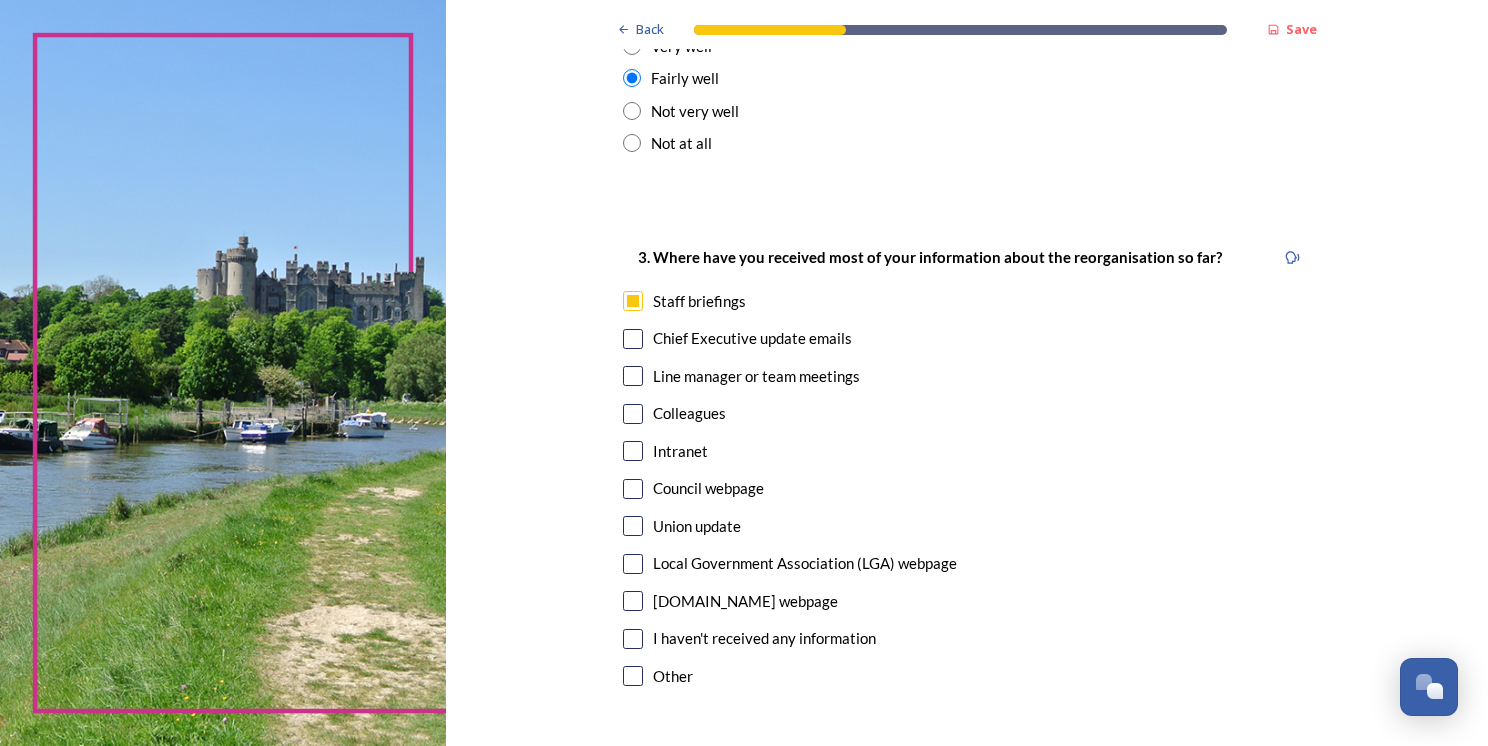 click at bounding box center [633, 339] 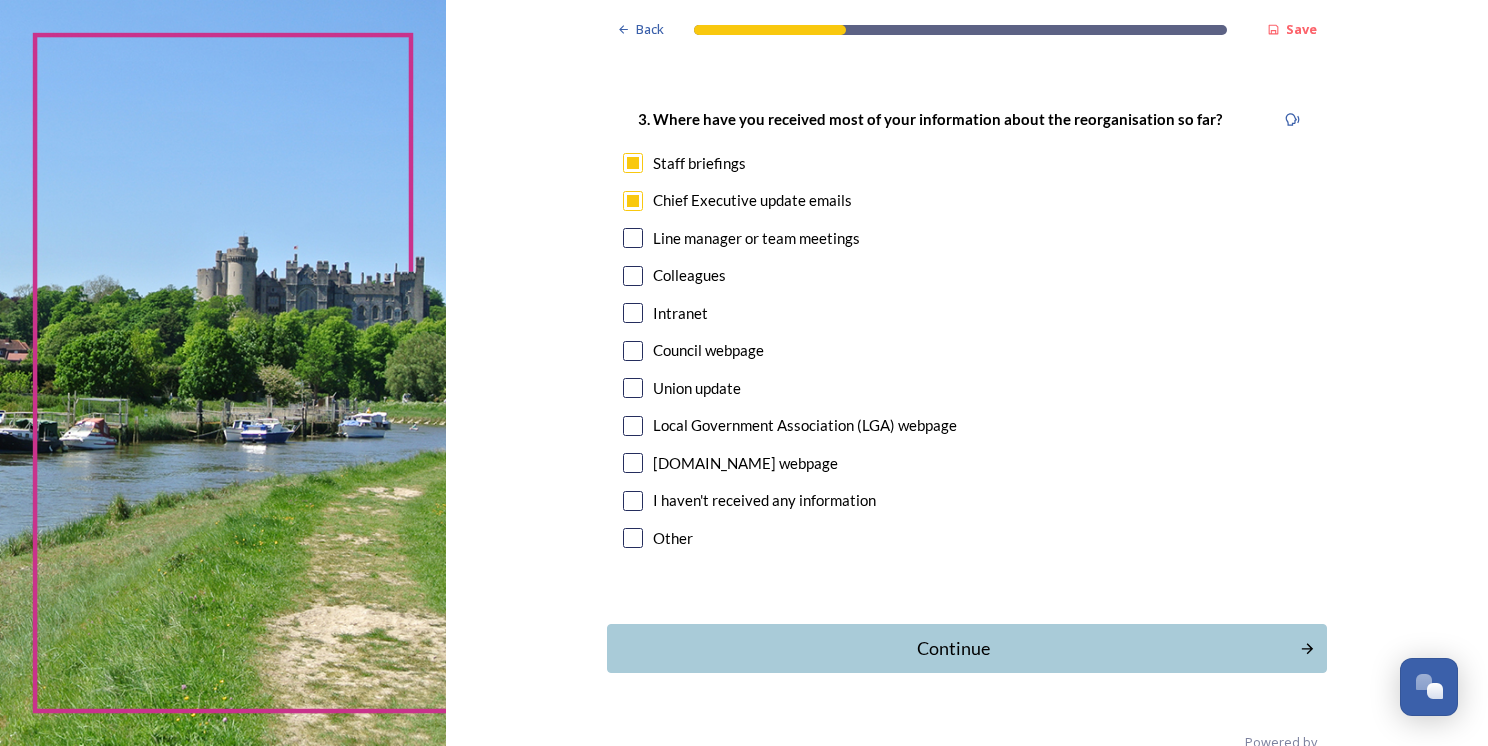 scroll, scrollTop: 1059, scrollLeft: 0, axis: vertical 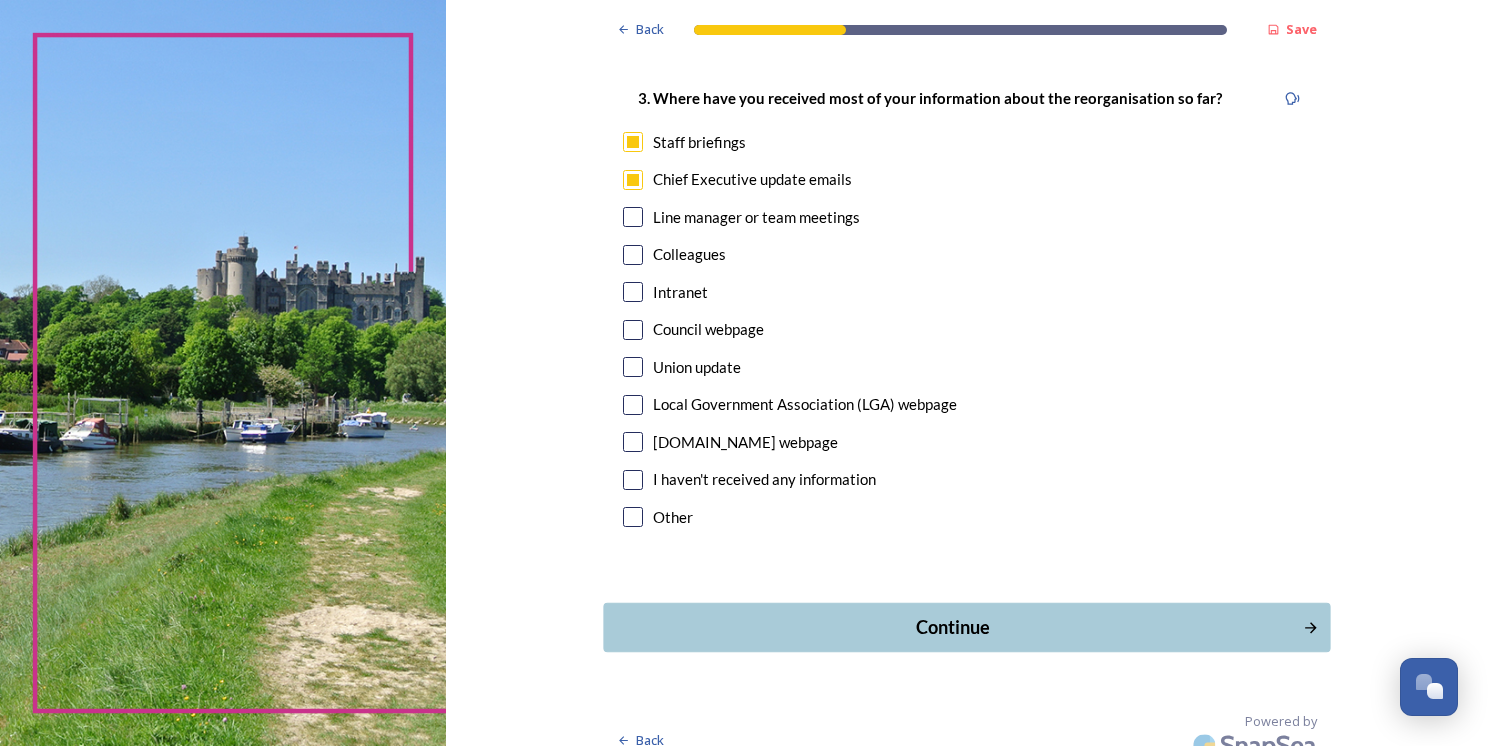 click on "Continue" at bounding box center (952, 627) 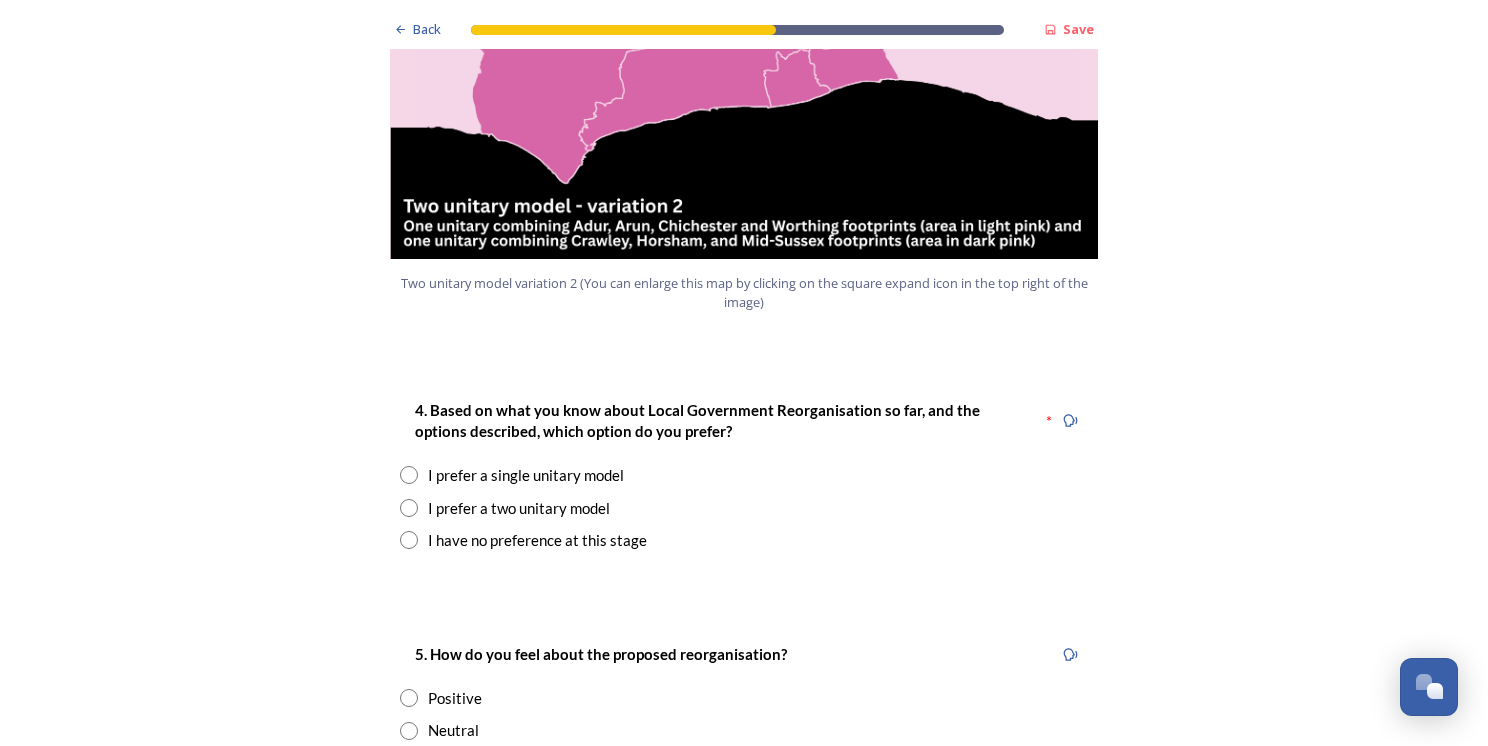 scroll, scrollTop: 2600, scrollLeft: 0, axis: vertical 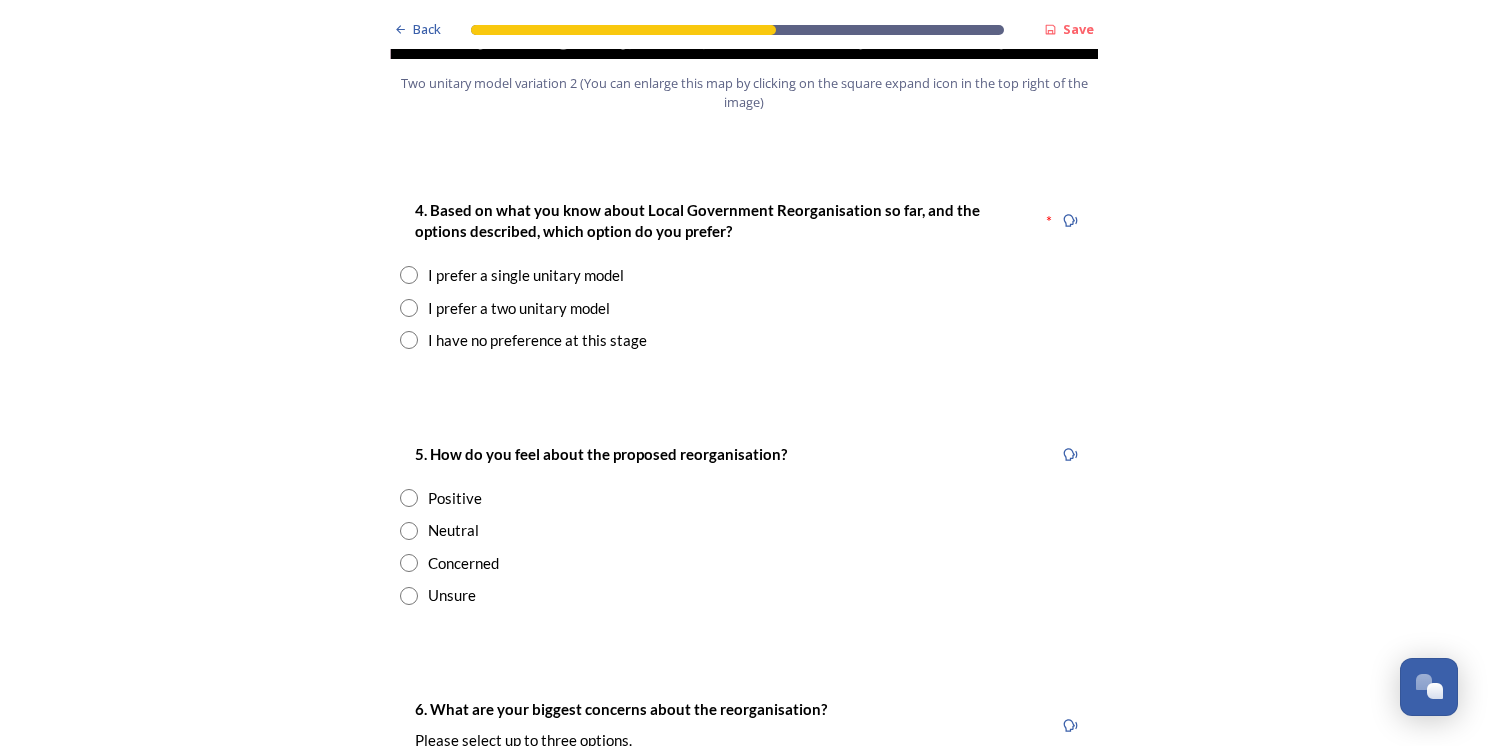 click at bounding box center (409, 275) 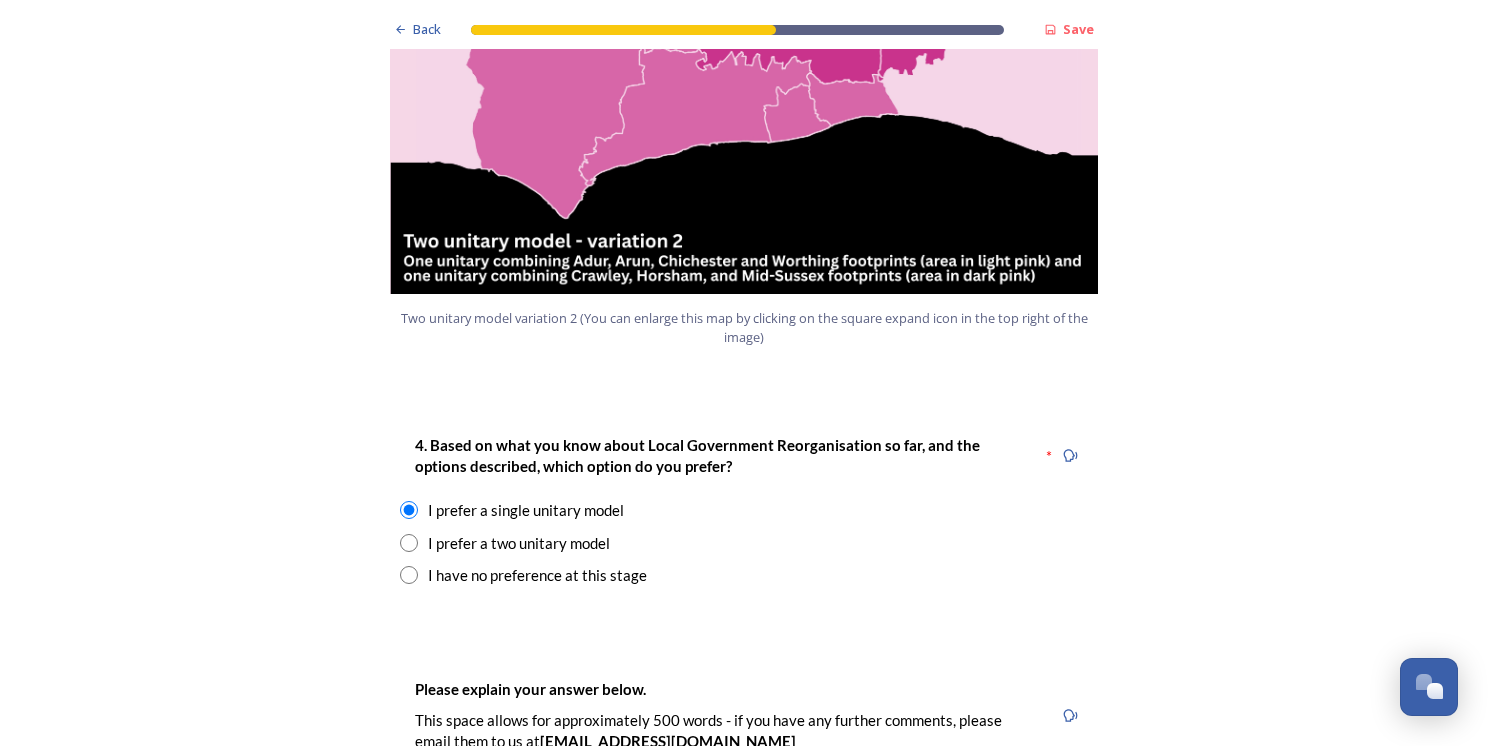 scroll, scrollTop: 2400, scrollLeft: 0, axis: vertical 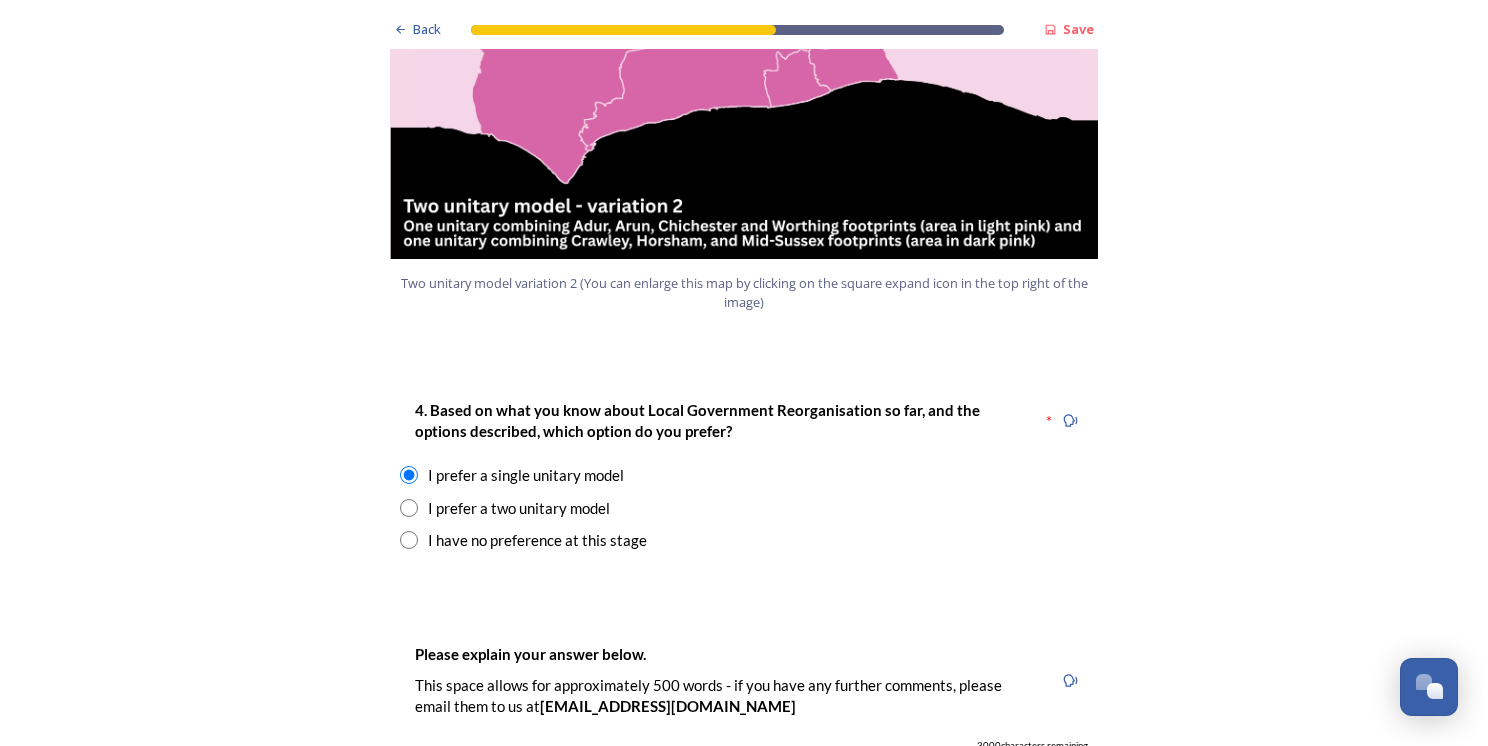 click at bounding box center [409, 540] 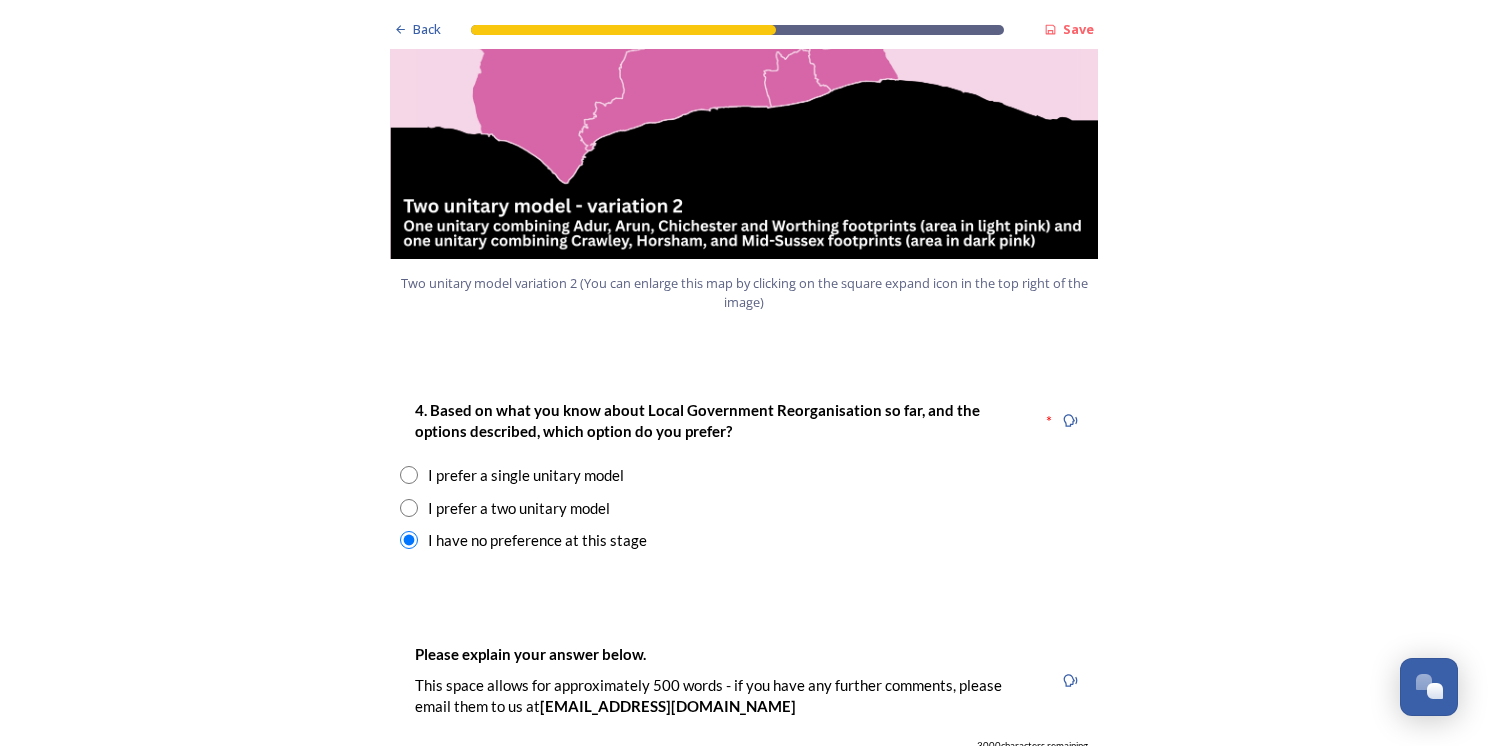 scroll, scrollTop: 2600, scrollLeft: 0, axis: vertical 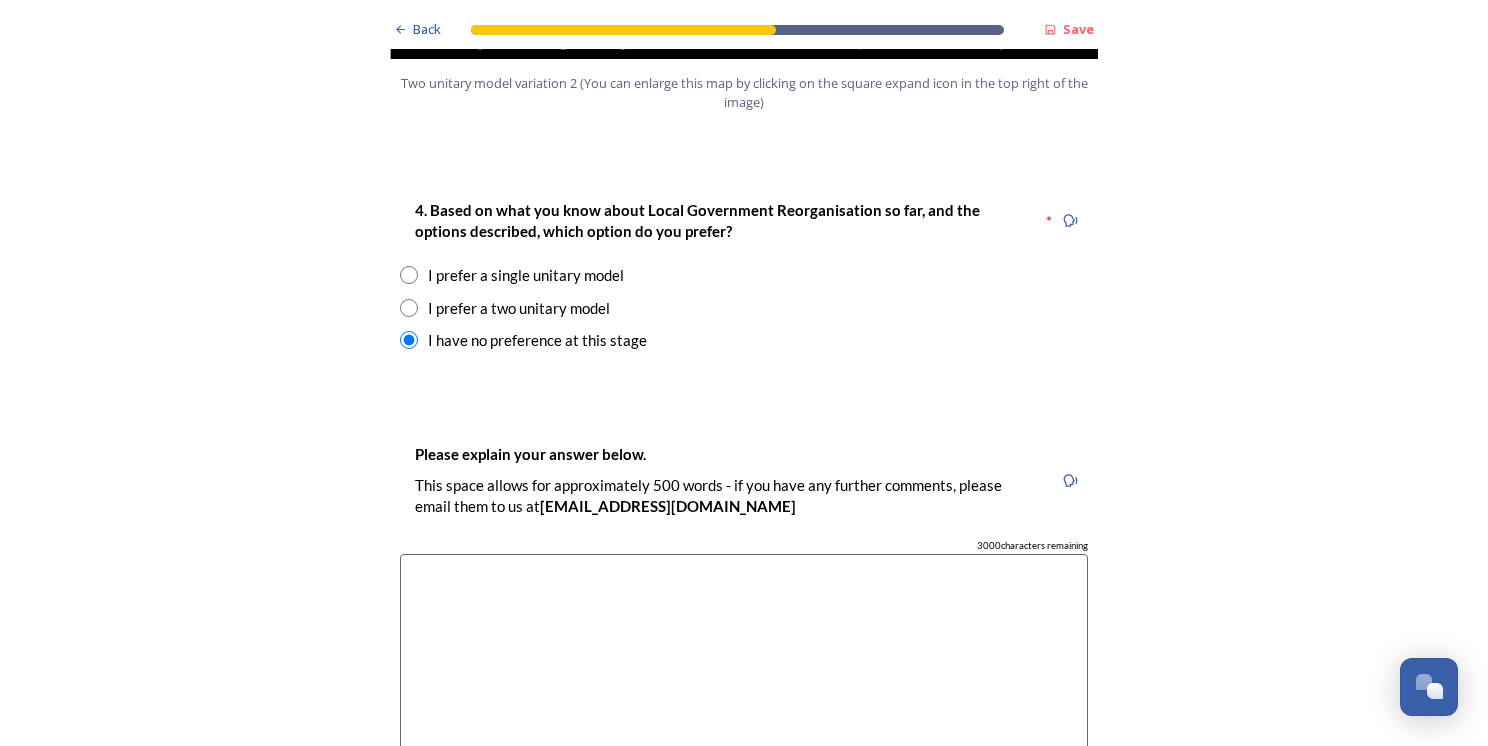 click at bounding box center [744, 666] 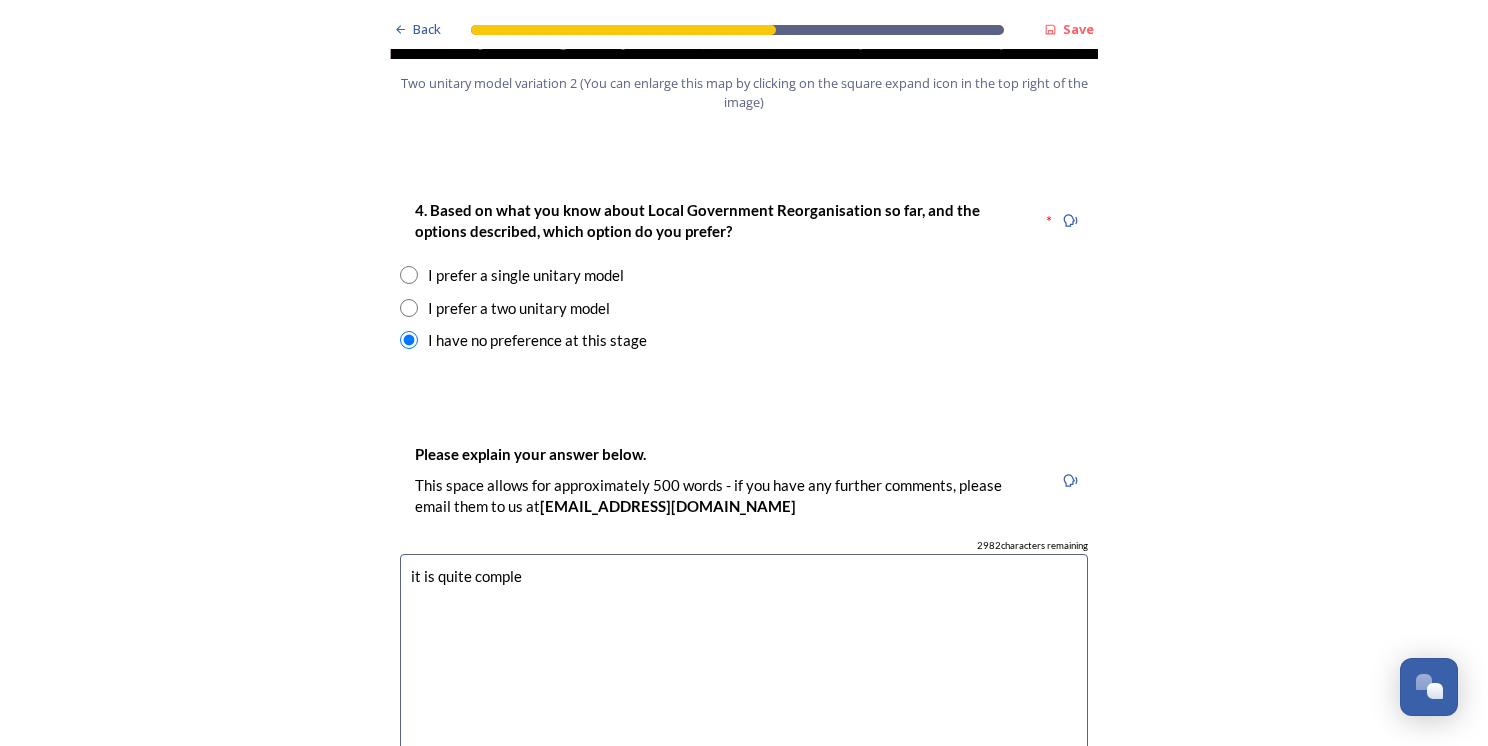 type on "it is quite complex" 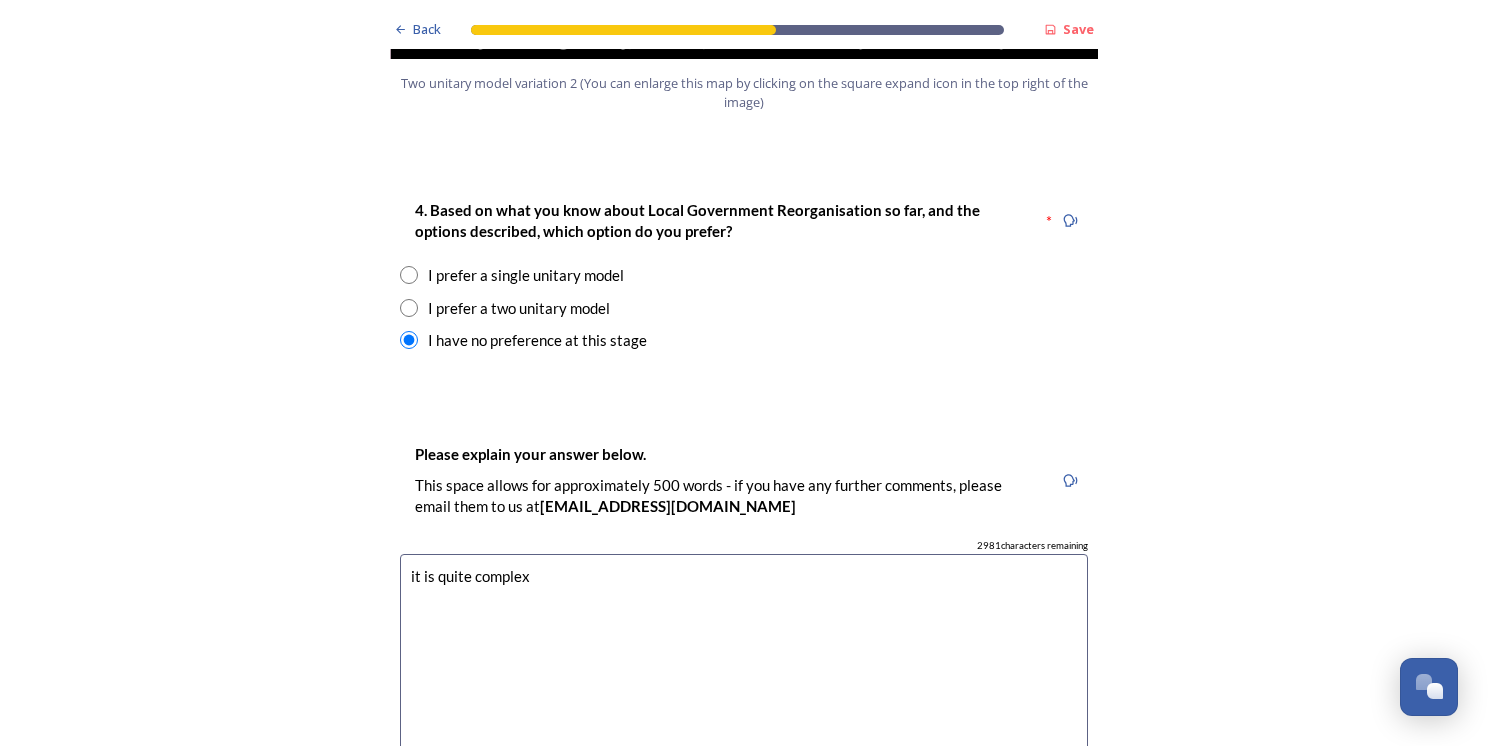 drag, startPoint x: 520, startPoint y: 518, endPoint x: 398, endPoint y: 522, distance: 122.06556 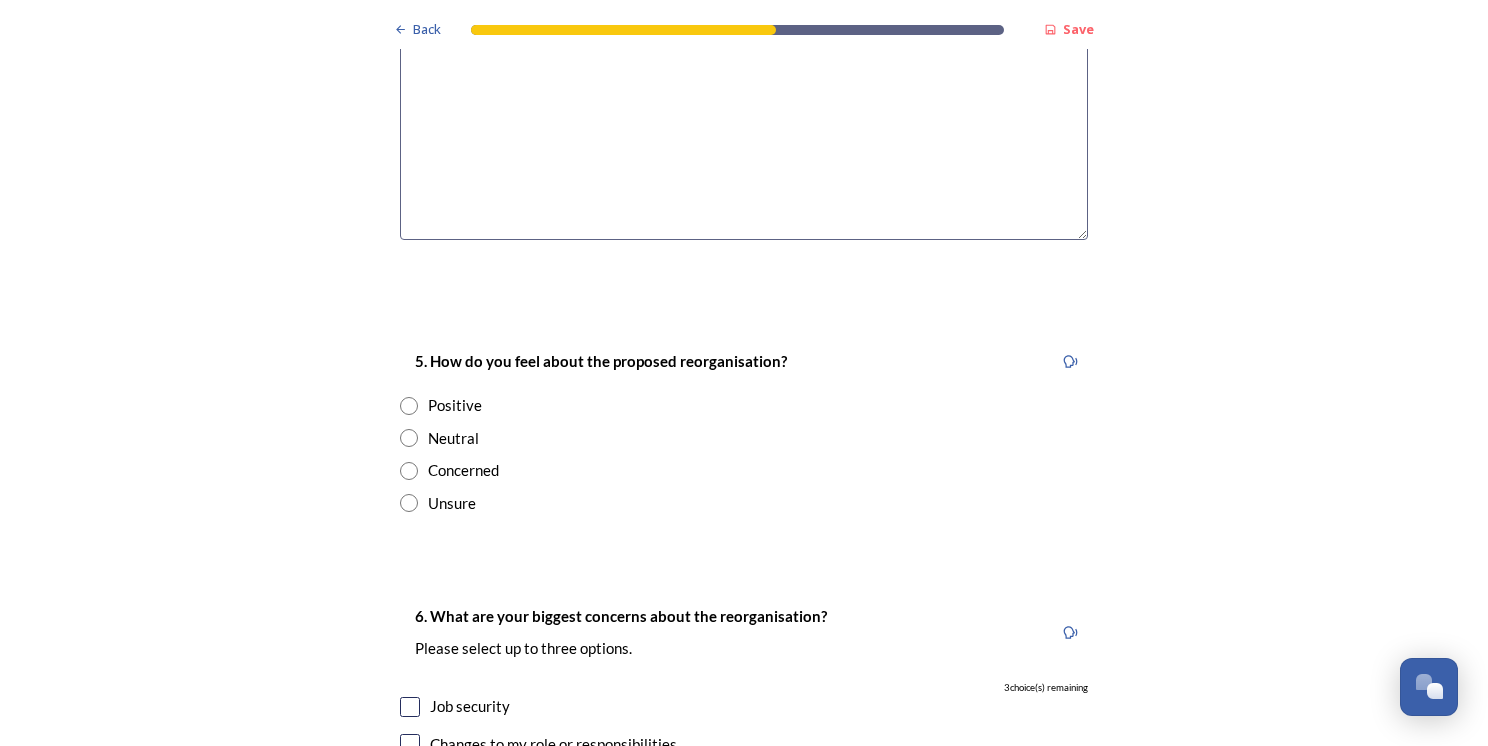 scroll, scrollTop: 3200, scrollLeft: 0, axis: vertical 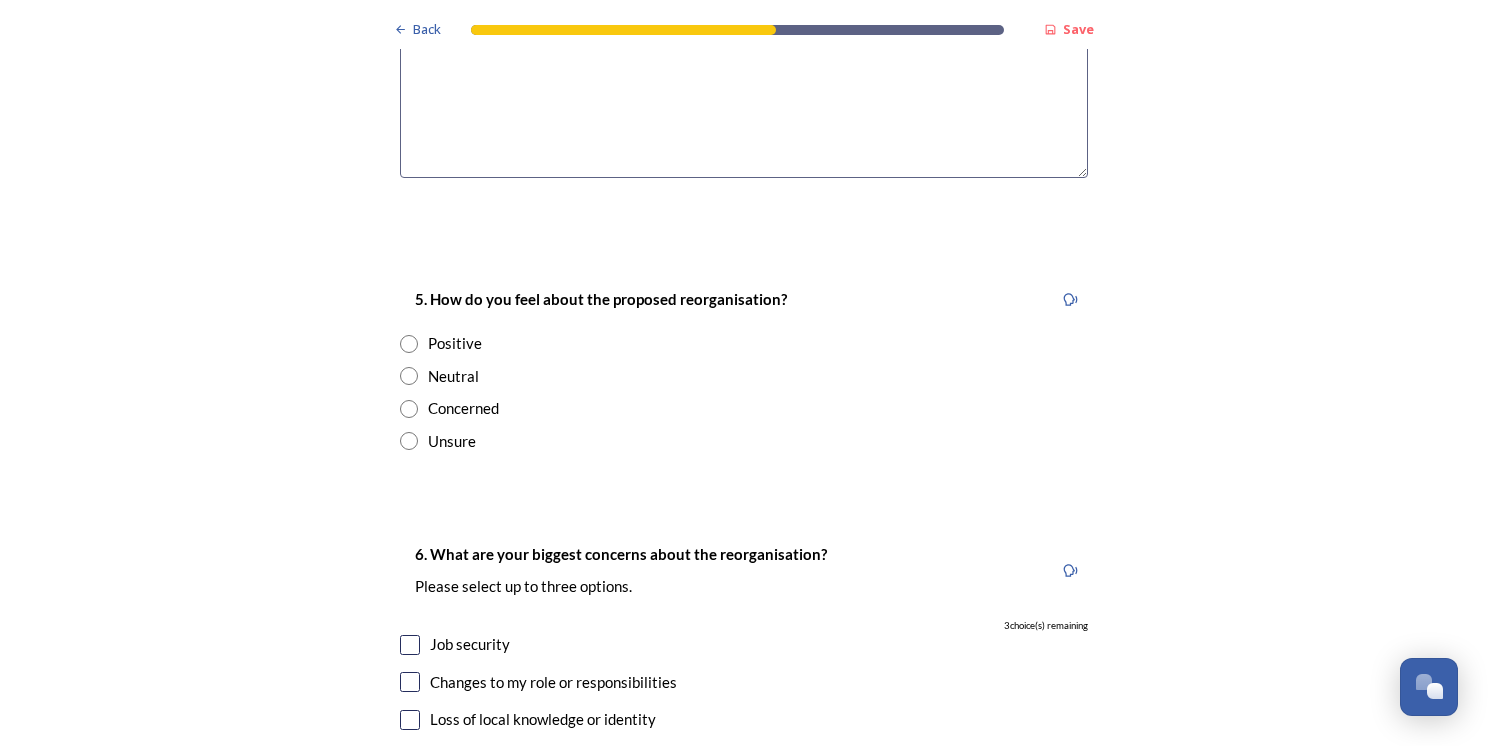 type on "I don't feel I have enough information yet" 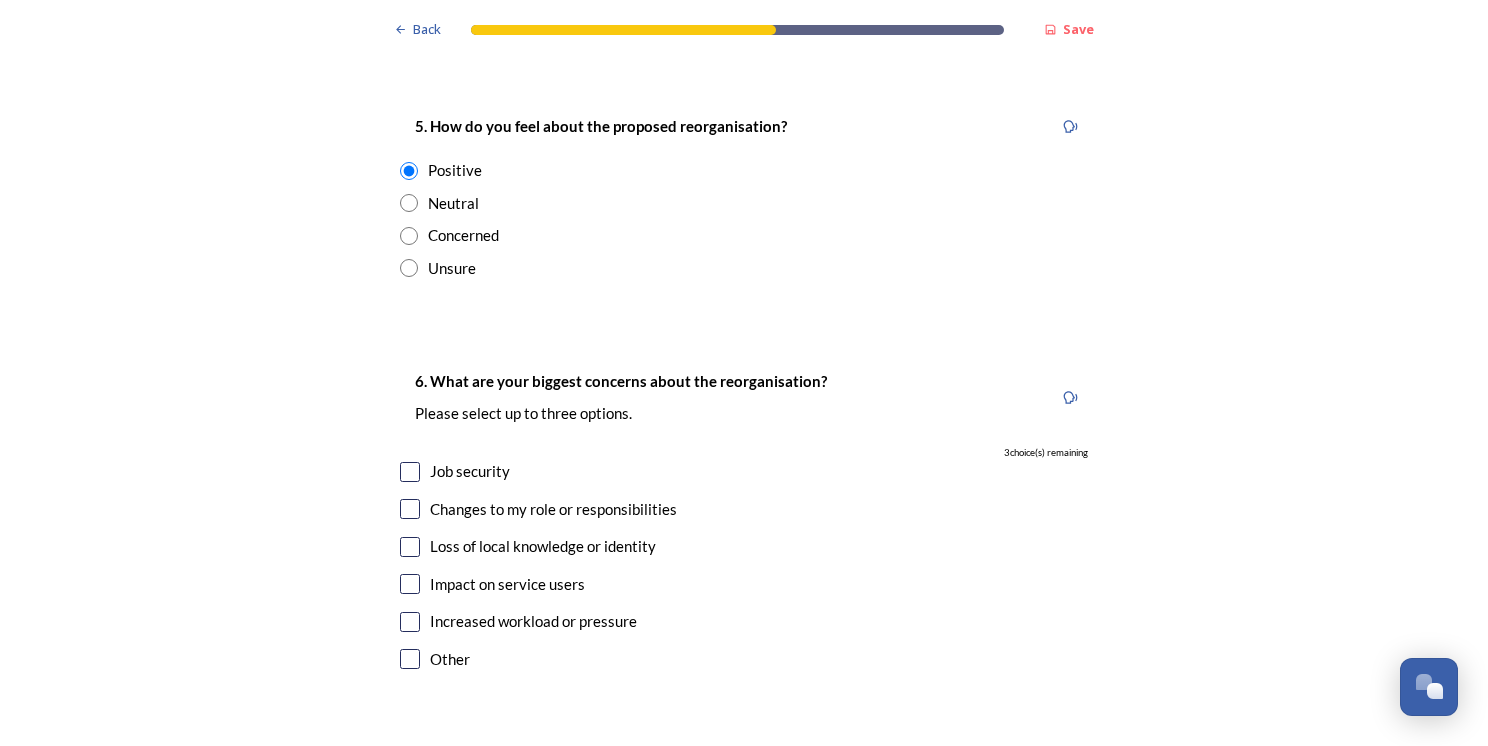 scroll, scrollTop: 3400, scrollLeft: 0, axis: vertical 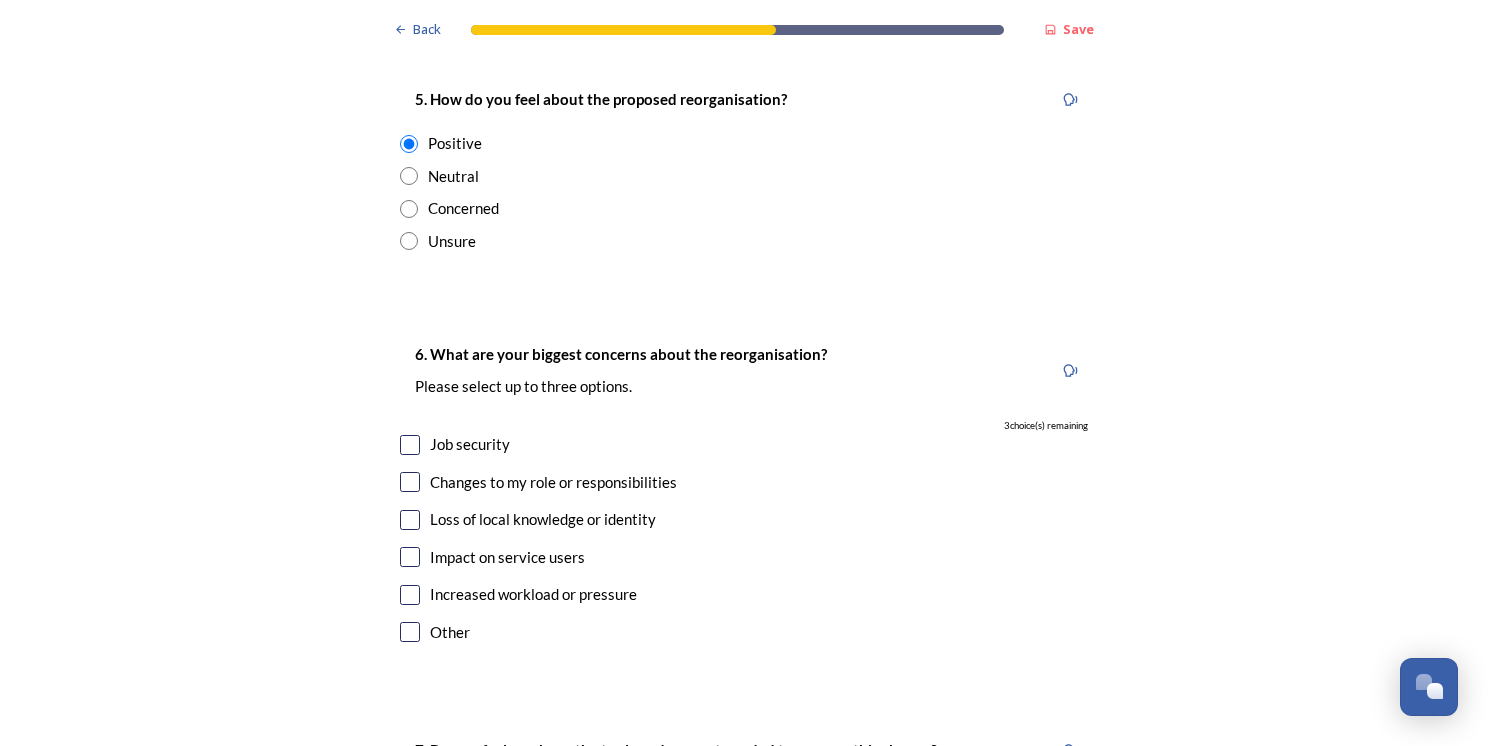 click at bounding box center (410, 557) 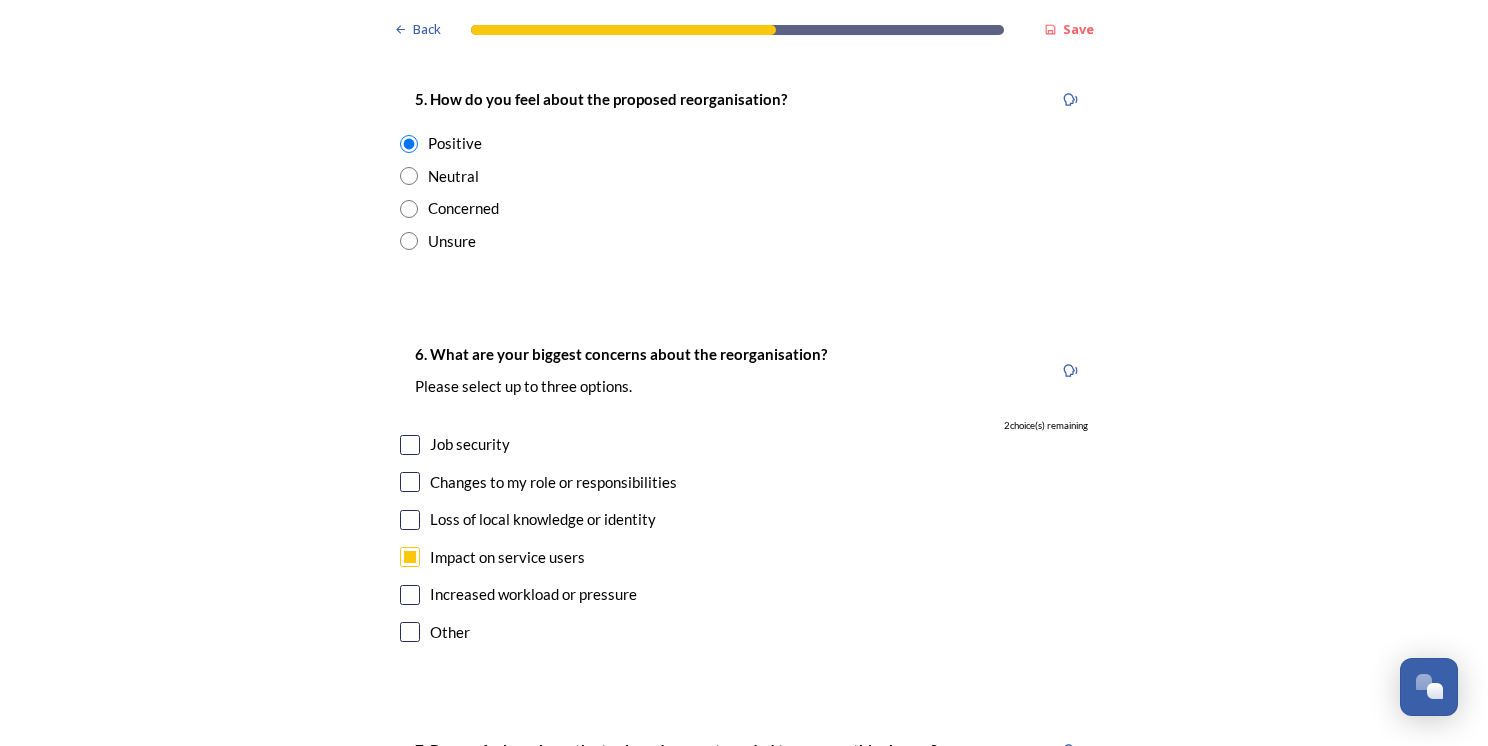 click at bounding box center (410, 445) 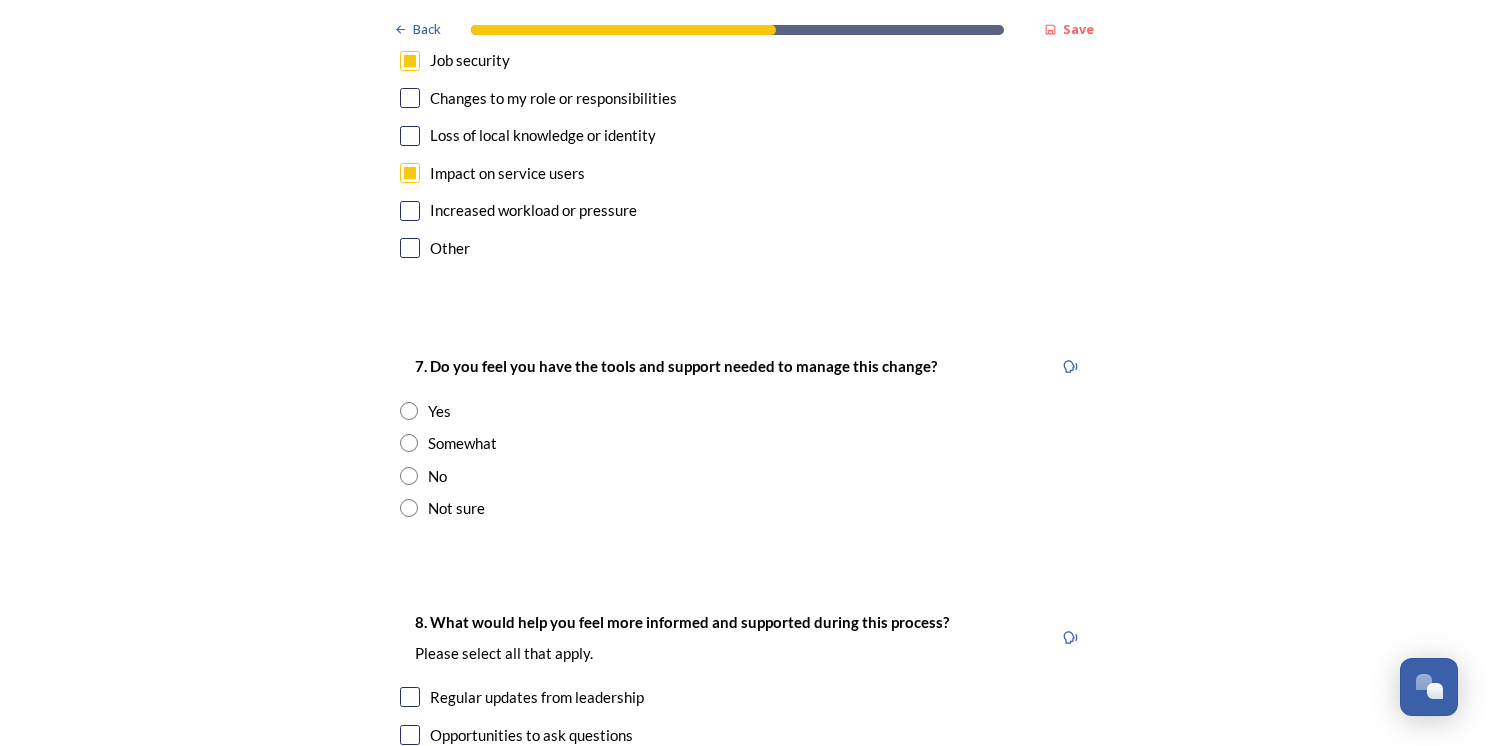 scroll, scrollTop: 3900, scrollLeft: 0, axis: vertical 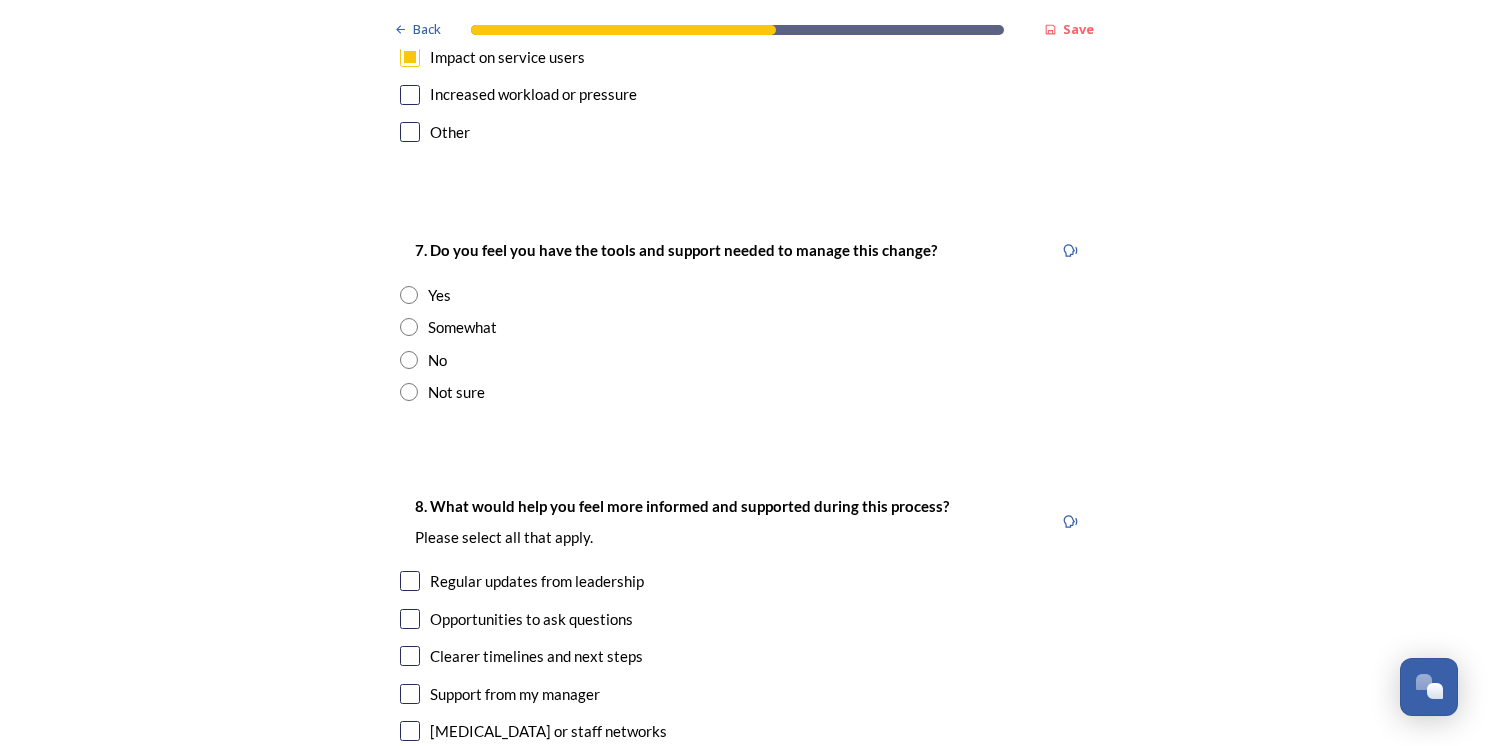 click at bounding box center [409, 327] 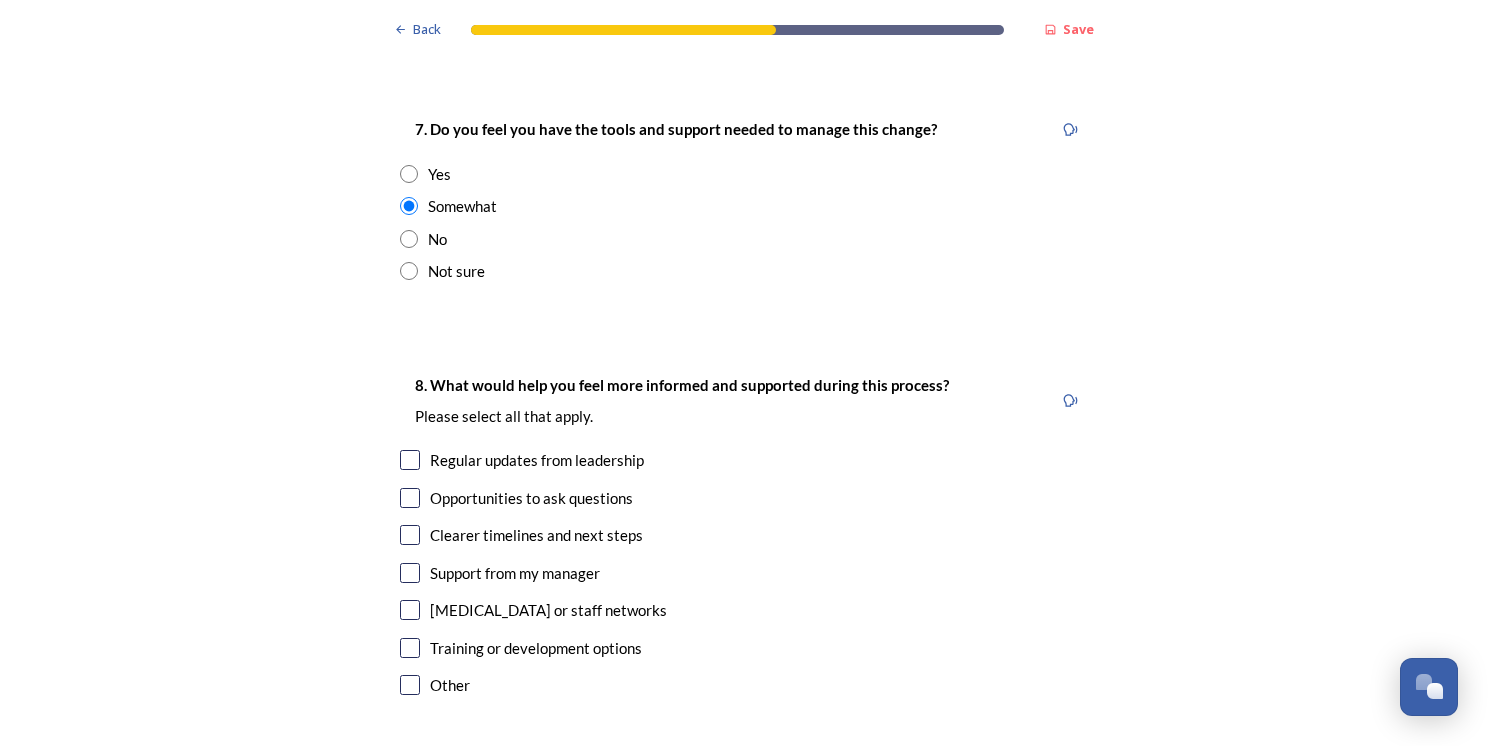 scroll, scrollTop: 3900, scrollLeft: 0, axis: vertical 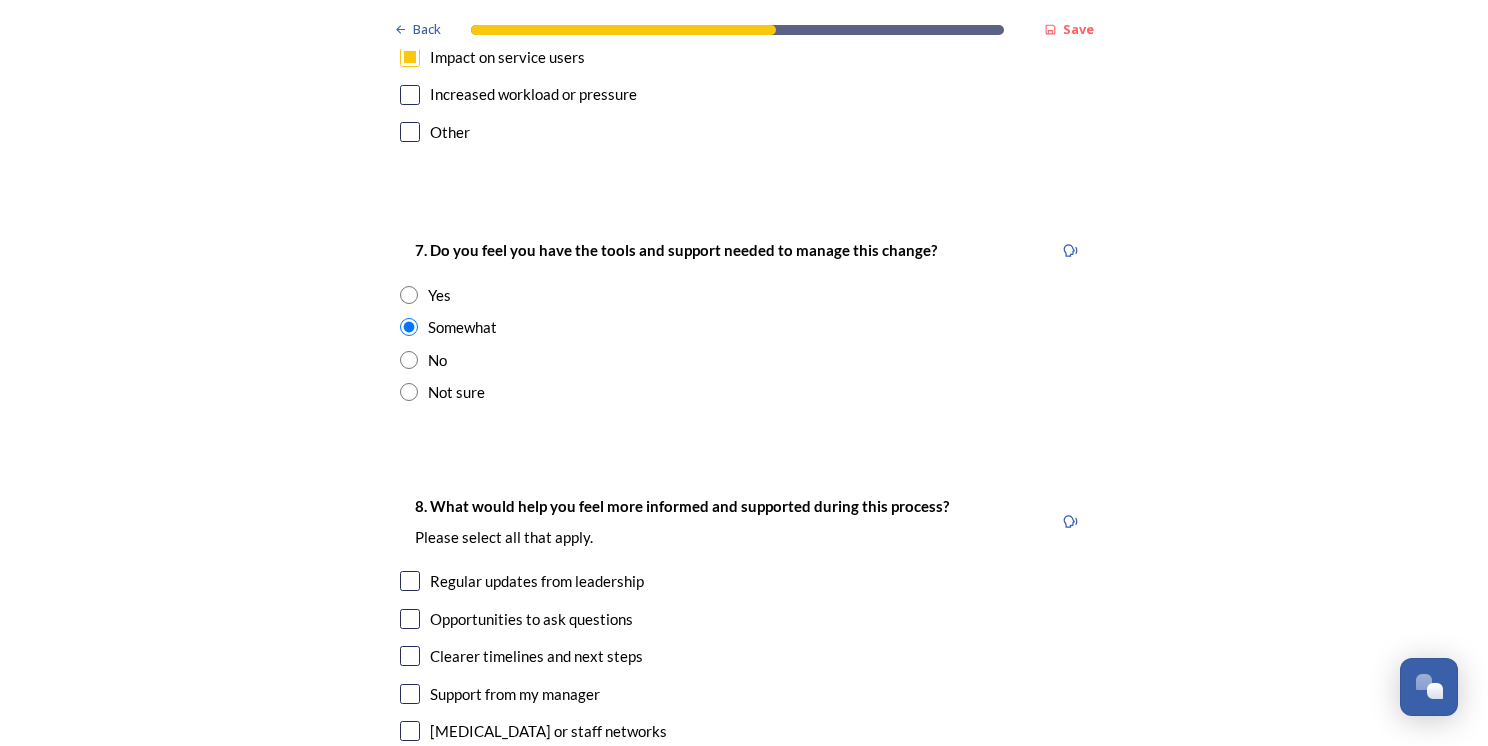 click at bounding box center [410, 656] 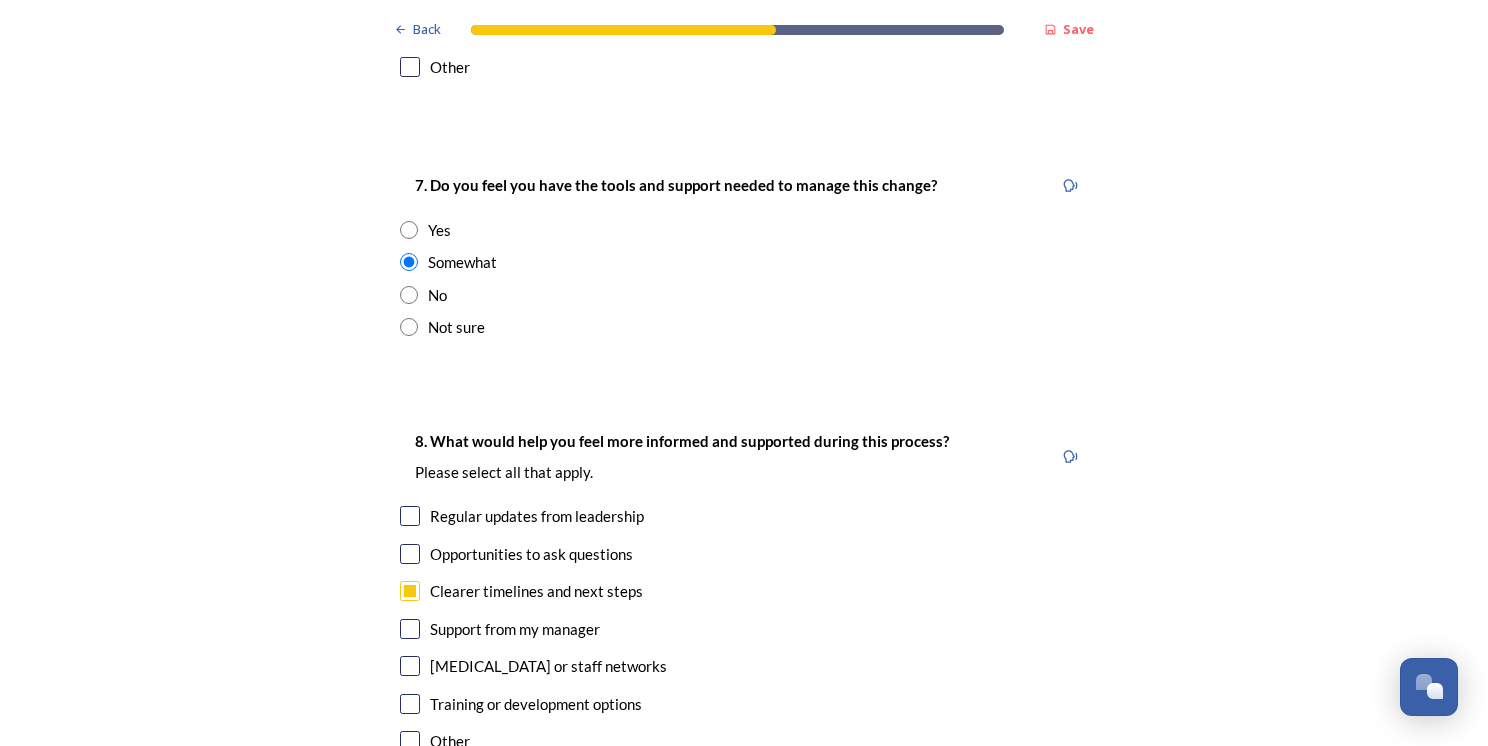 scroll, scrollTop: 4000, scrollLeft: 0, axis: vertical 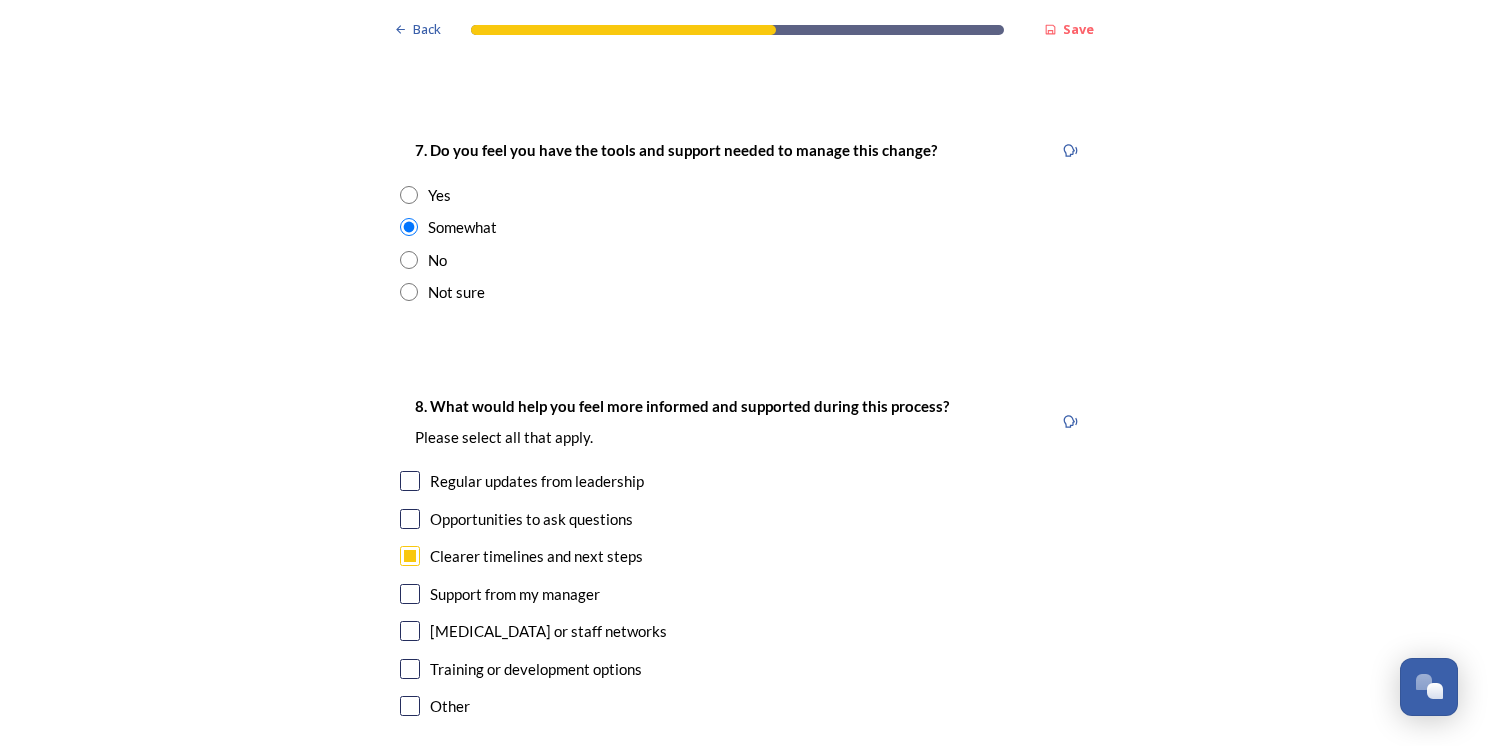click at bounding box center (410, 481) 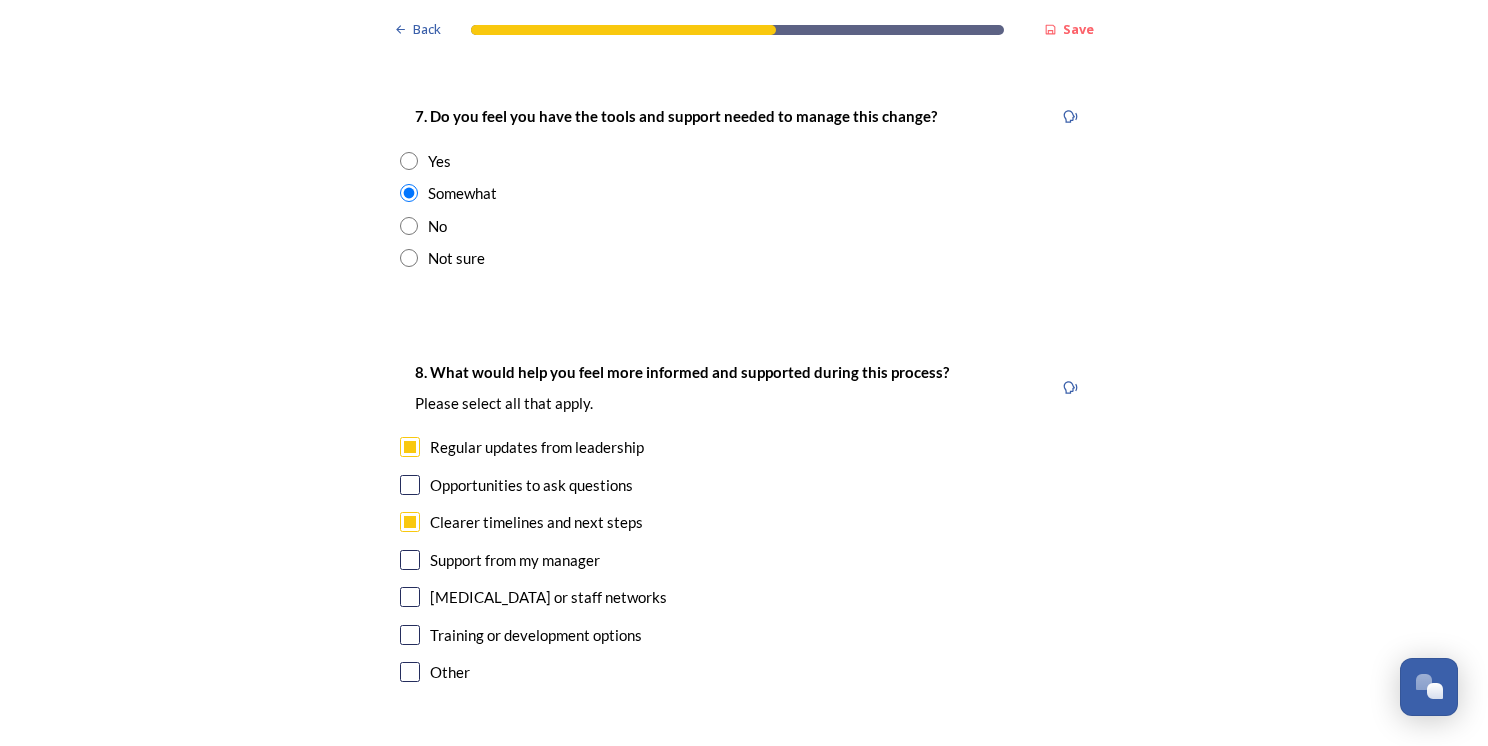 scroll, scrollTop: 4000, scrollLeft: 0, axis: vertical 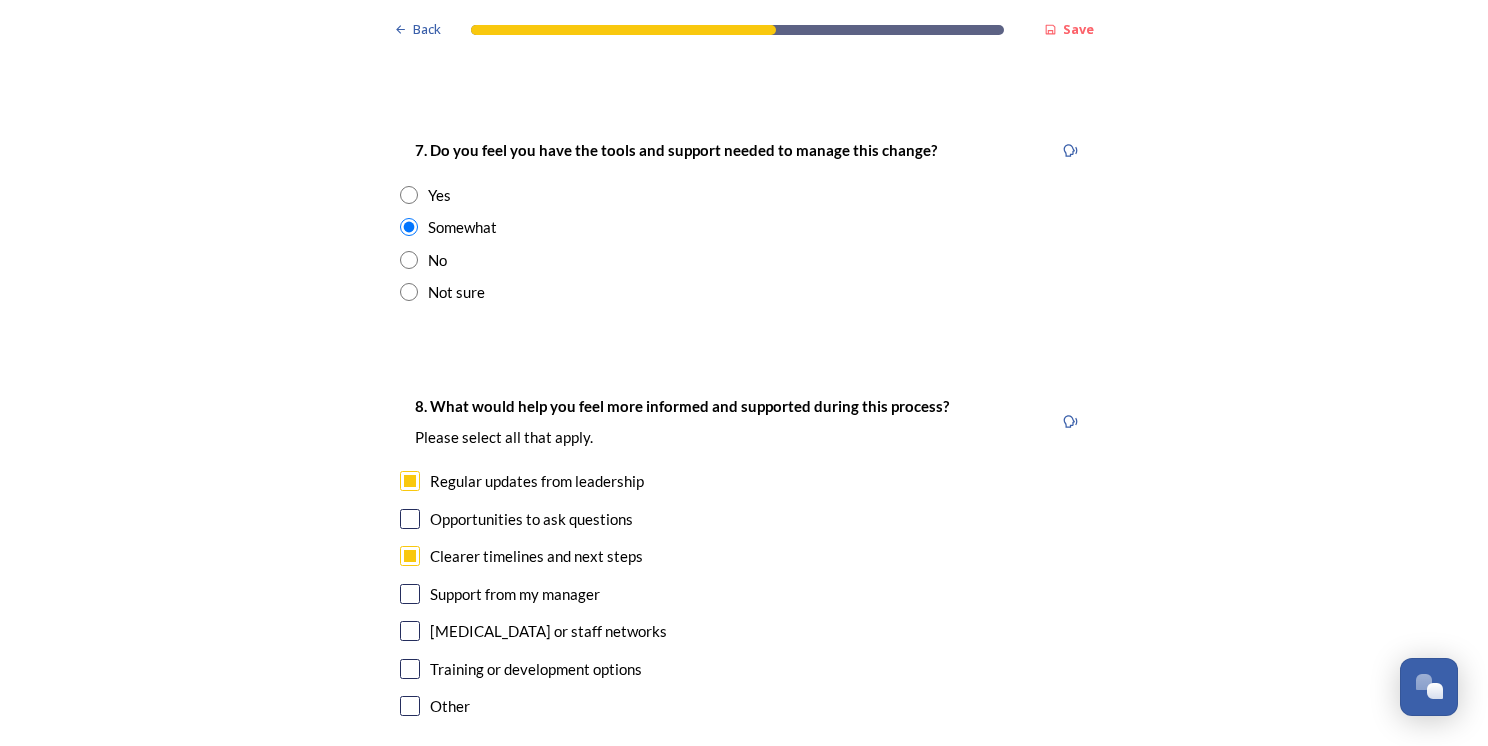 click at bounding box center [409, 195] 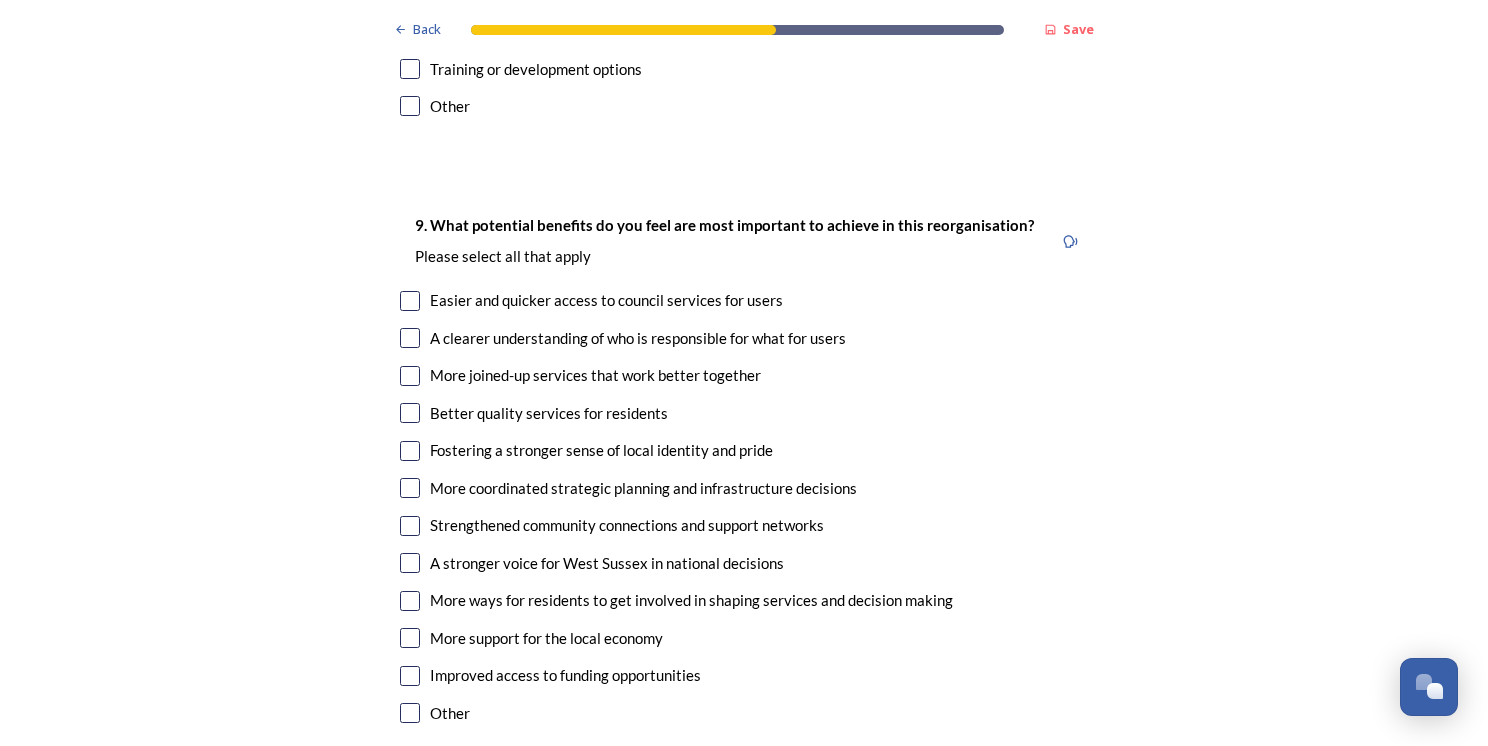 scroll, scrollTop: 4700, scrollLeft: 0, axis: vertical 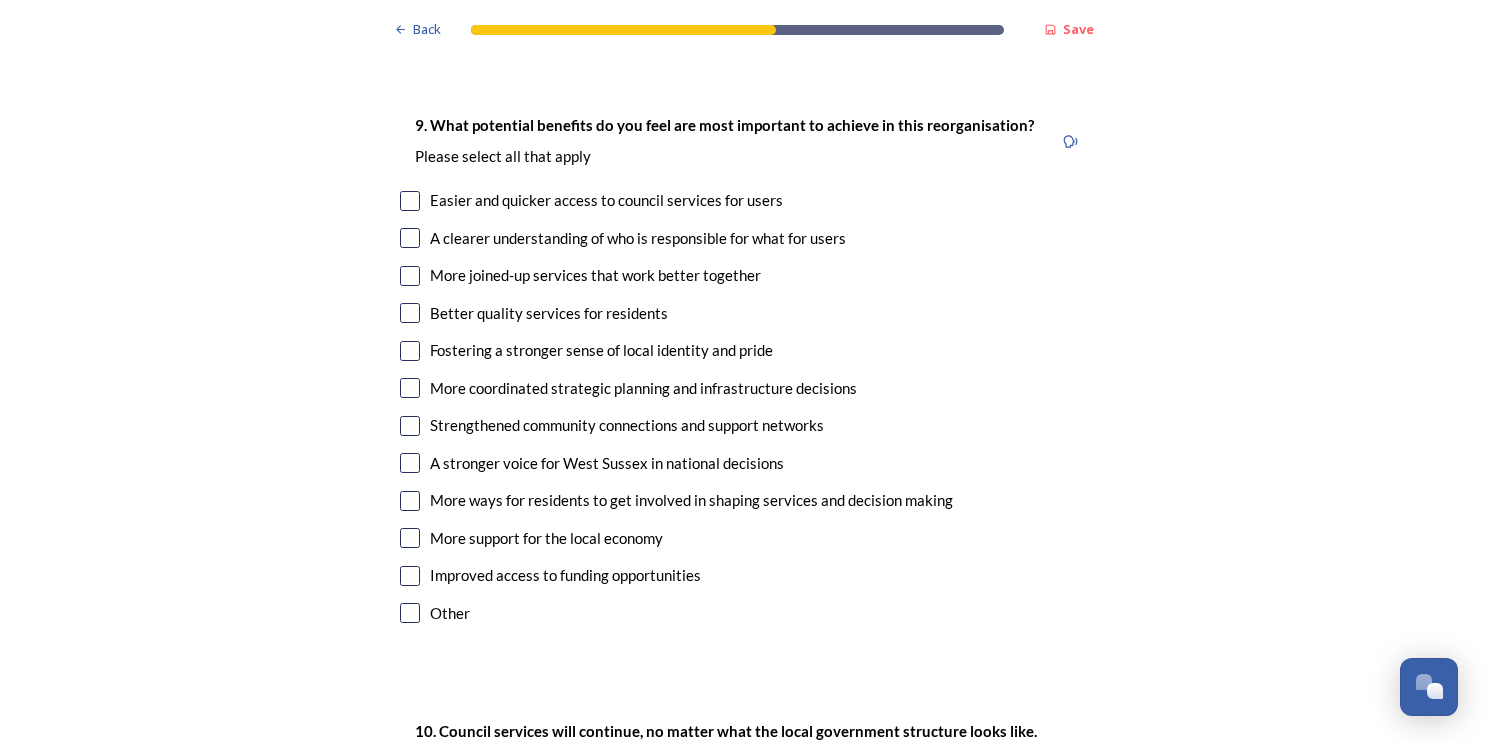 click at bounding box center (410, 201) 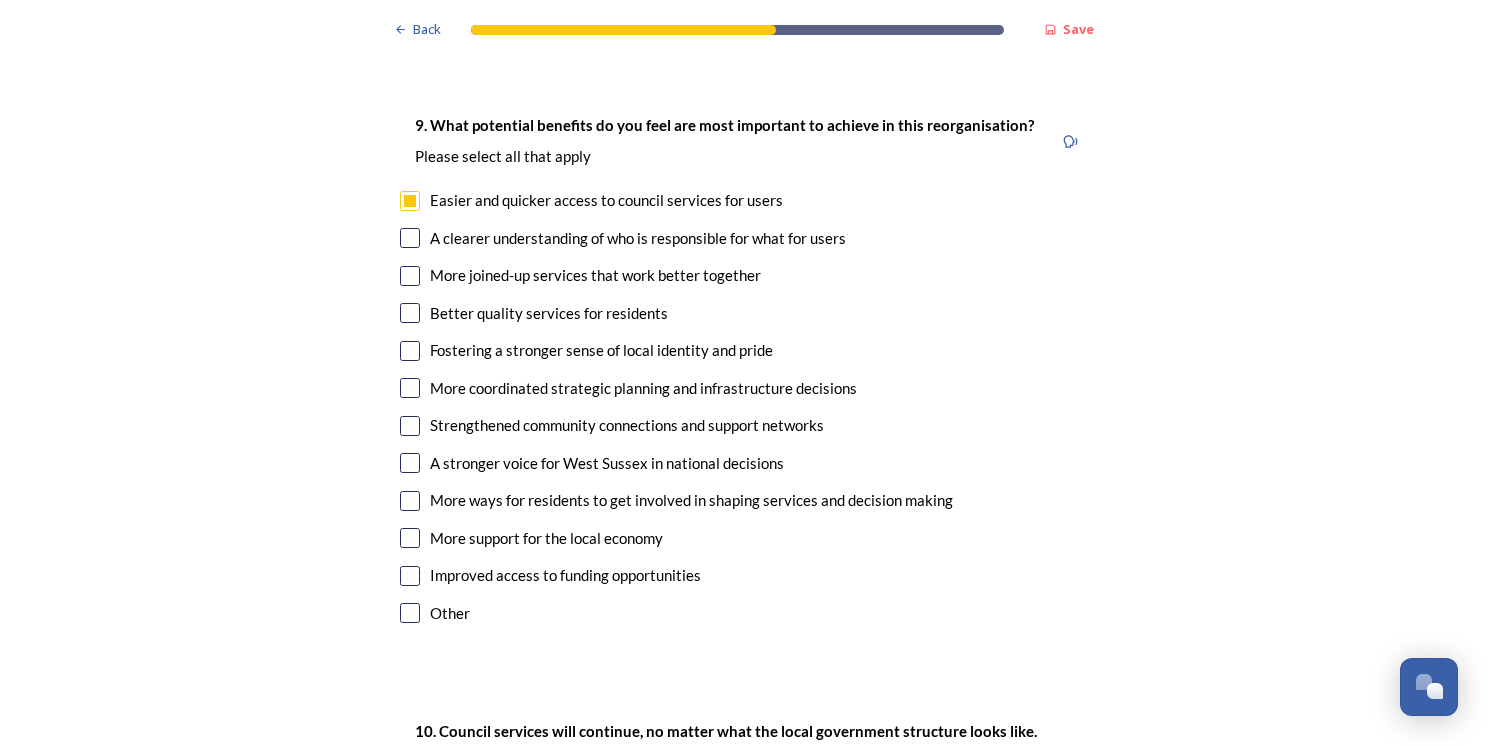 click at bounding box center [410, 238] 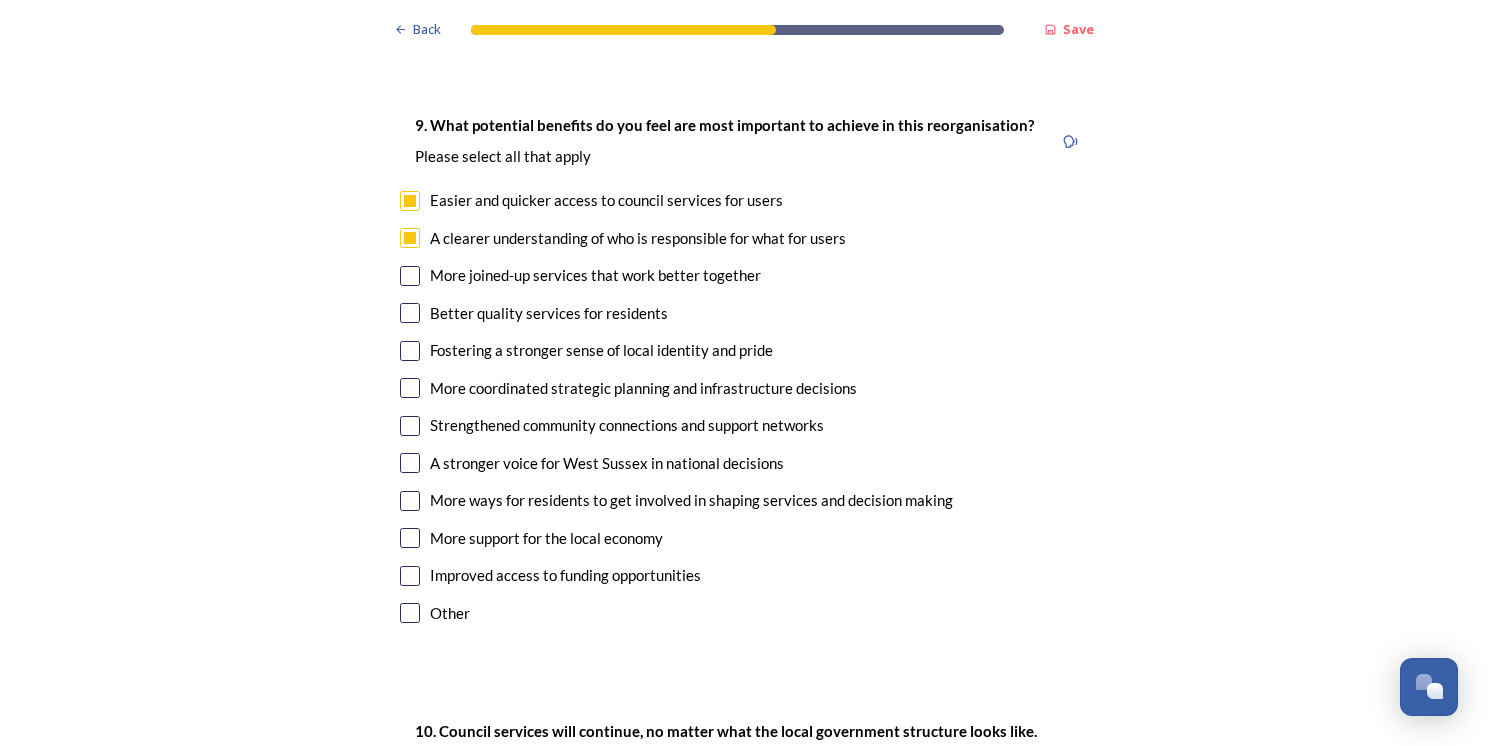 click at bounding box center (410, 276) 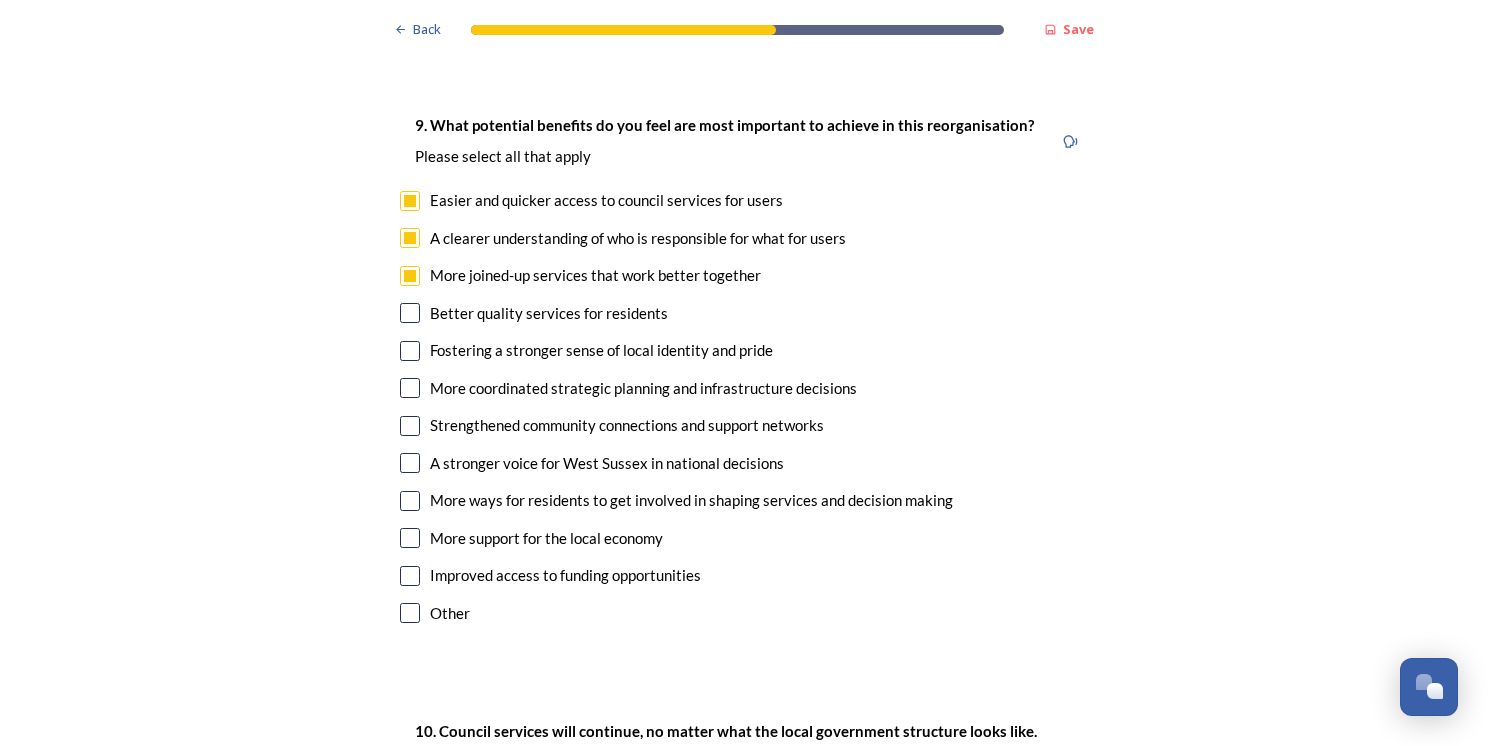 click at bounding box center (410, 313) 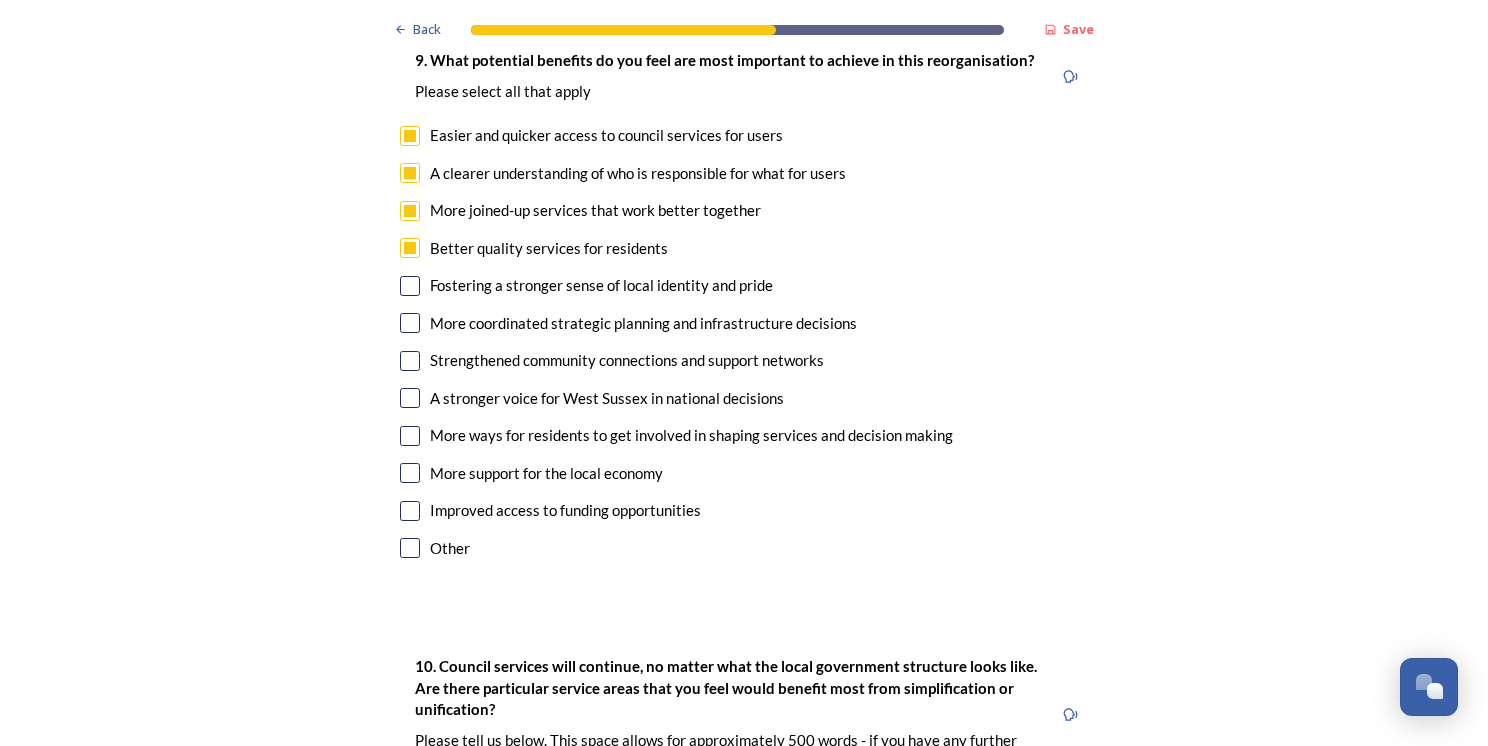 scroll, scrollTop: 4800, scrollLeft: 0, axis: vertical 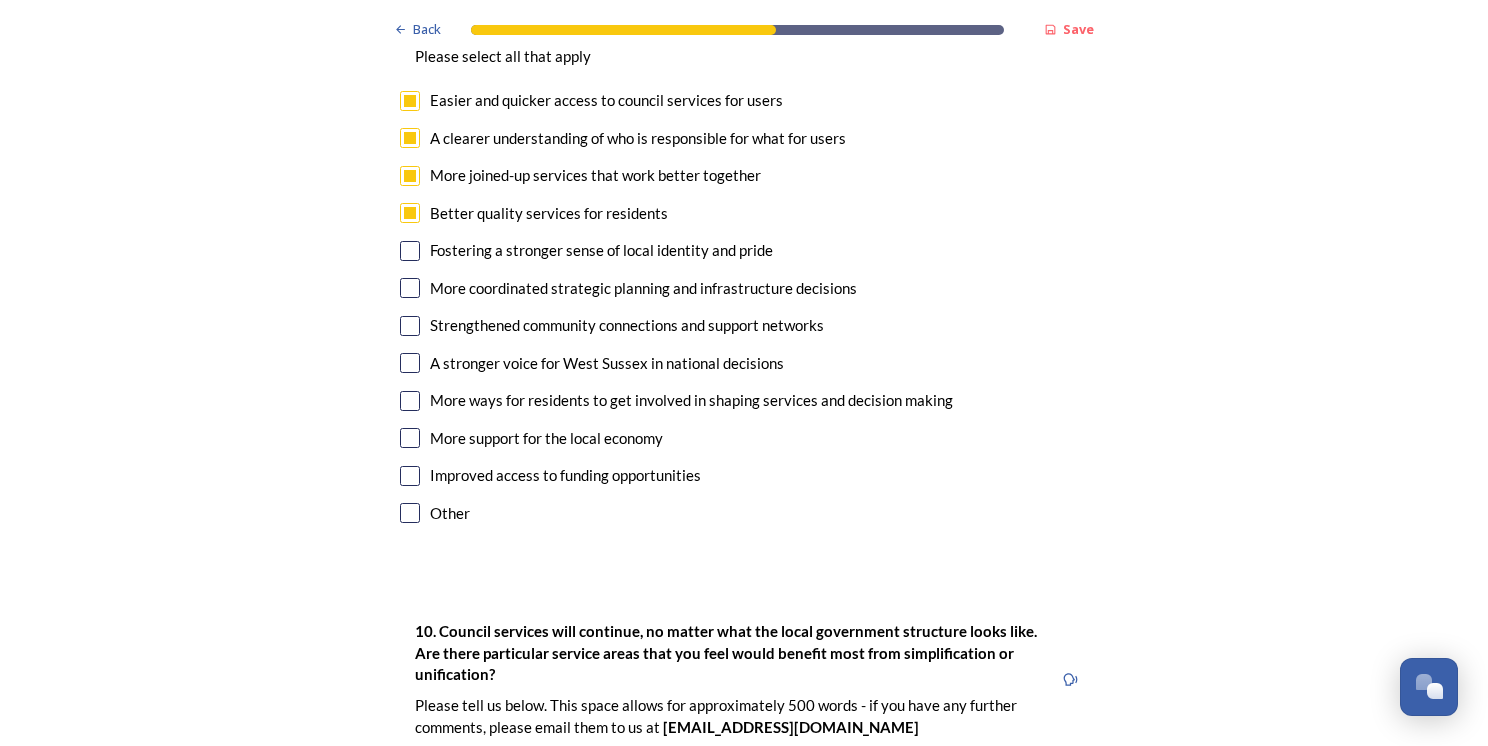 click at bounding box center [410, 363] 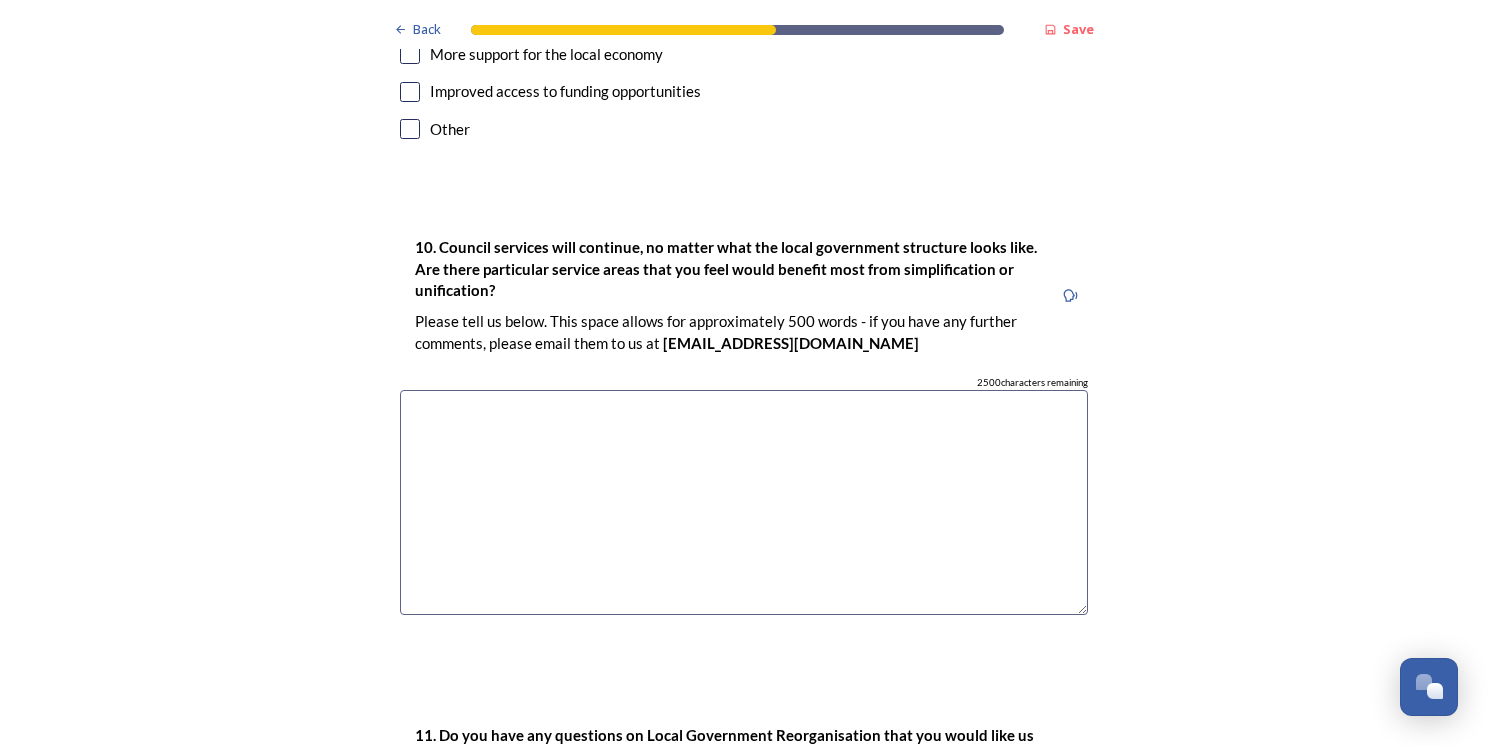 scroll, scrollTop: 5200, scrollLeft: 0, axis: vertical 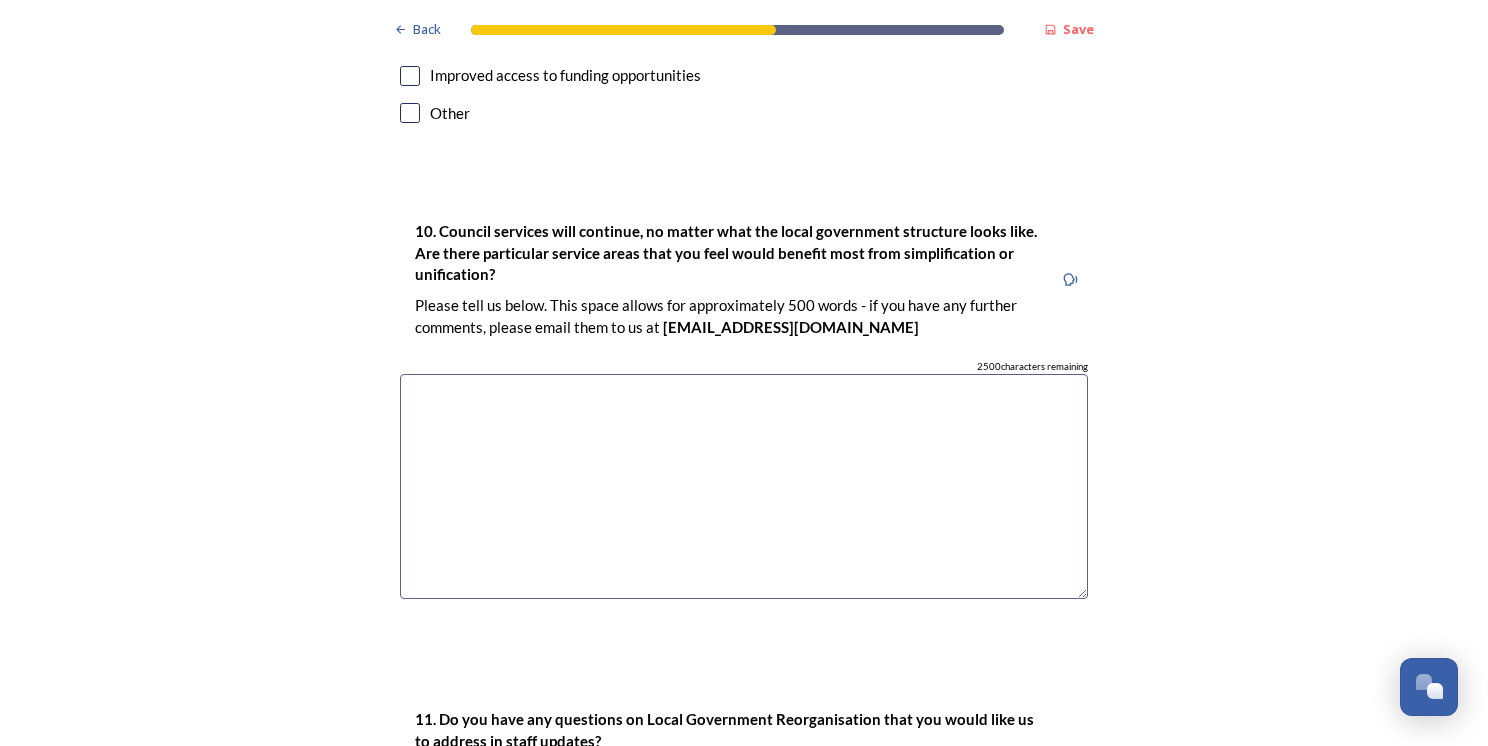 click at bounding box center [744, 486] 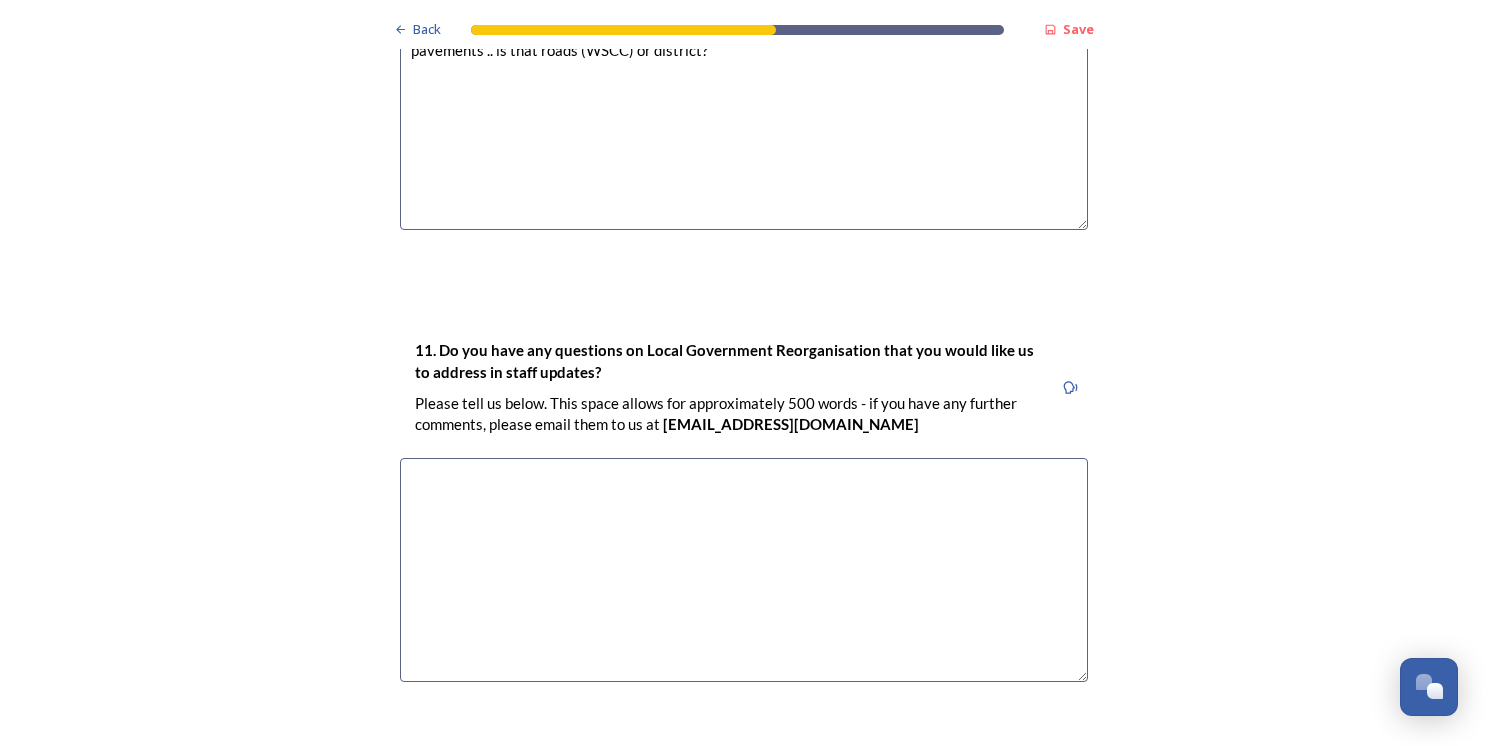 scroll, scrollTop: 5600, scrollLeft: 0, axis: vertical 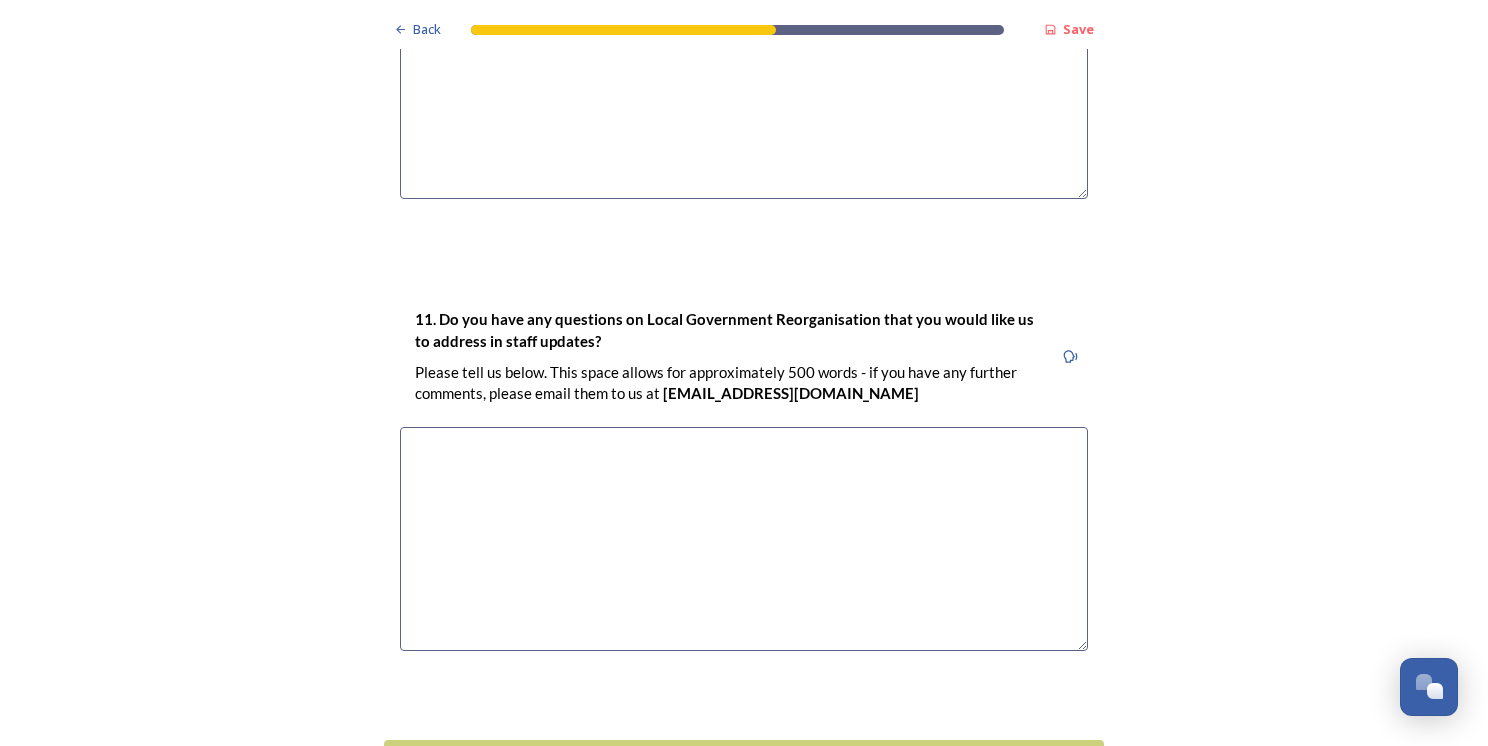type on "At the moment it is really difficult to work out which council has responsibility for what .. for example .. pavements .. is that roads (WSCC) or district?" 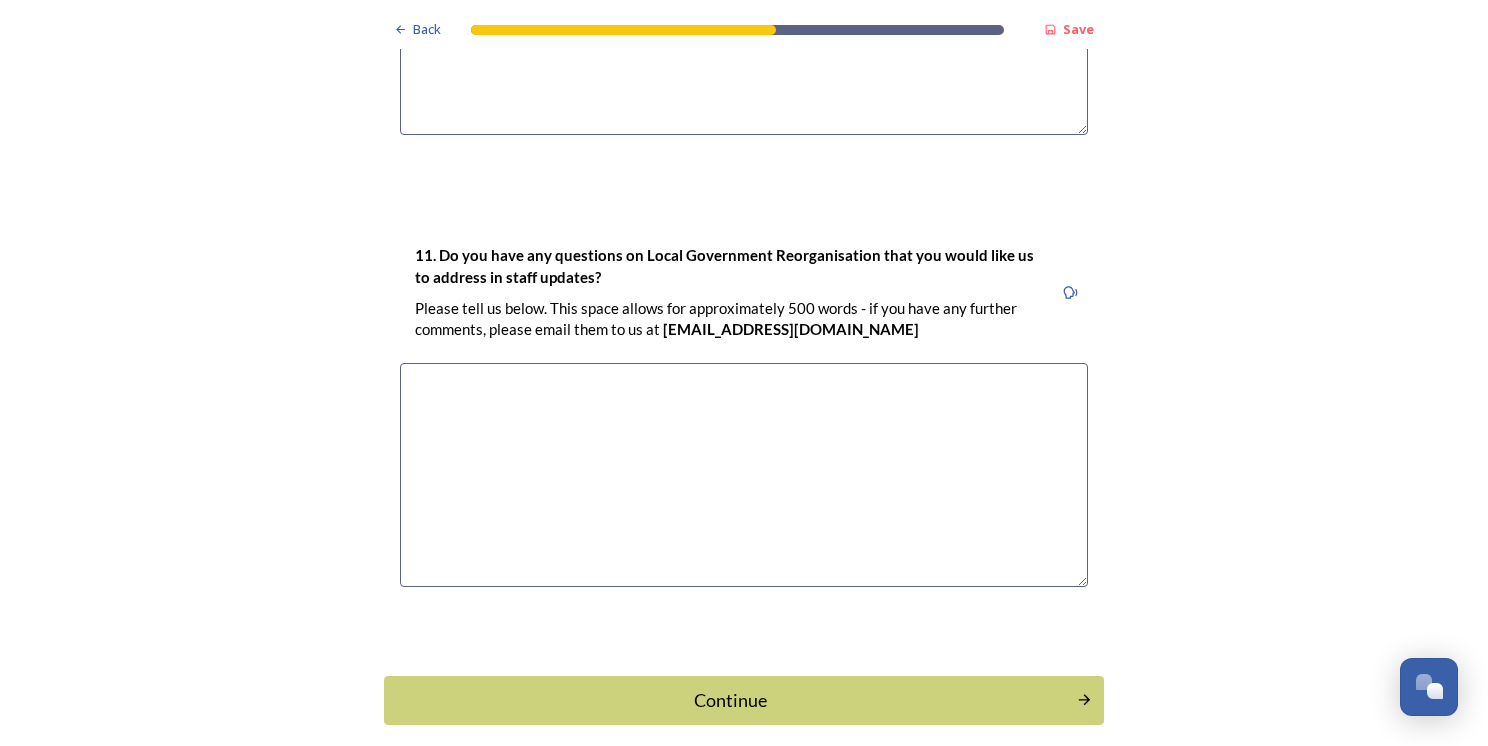 scroll, scrollTop: 5698, scrollLeft: 0, axis: vertical 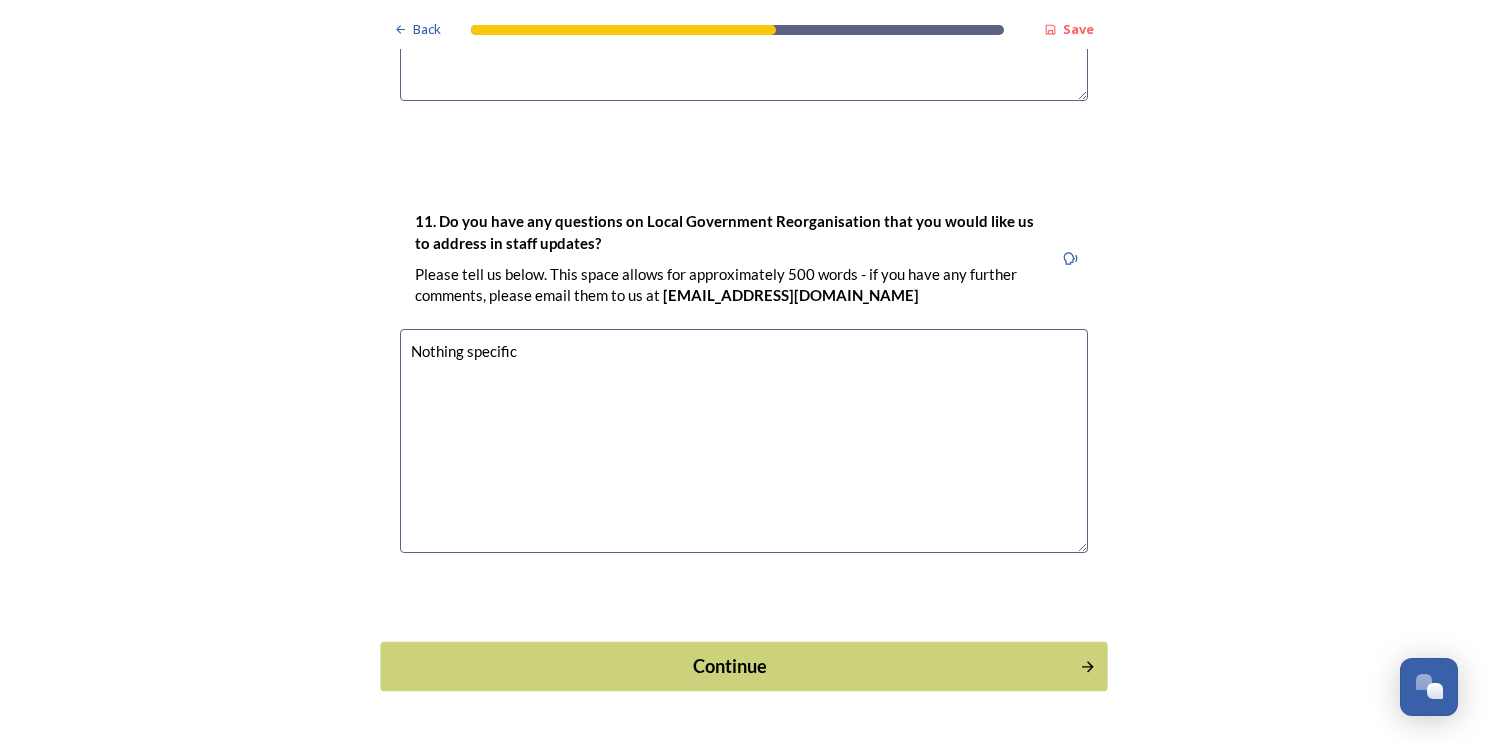type on "Nothing specific" 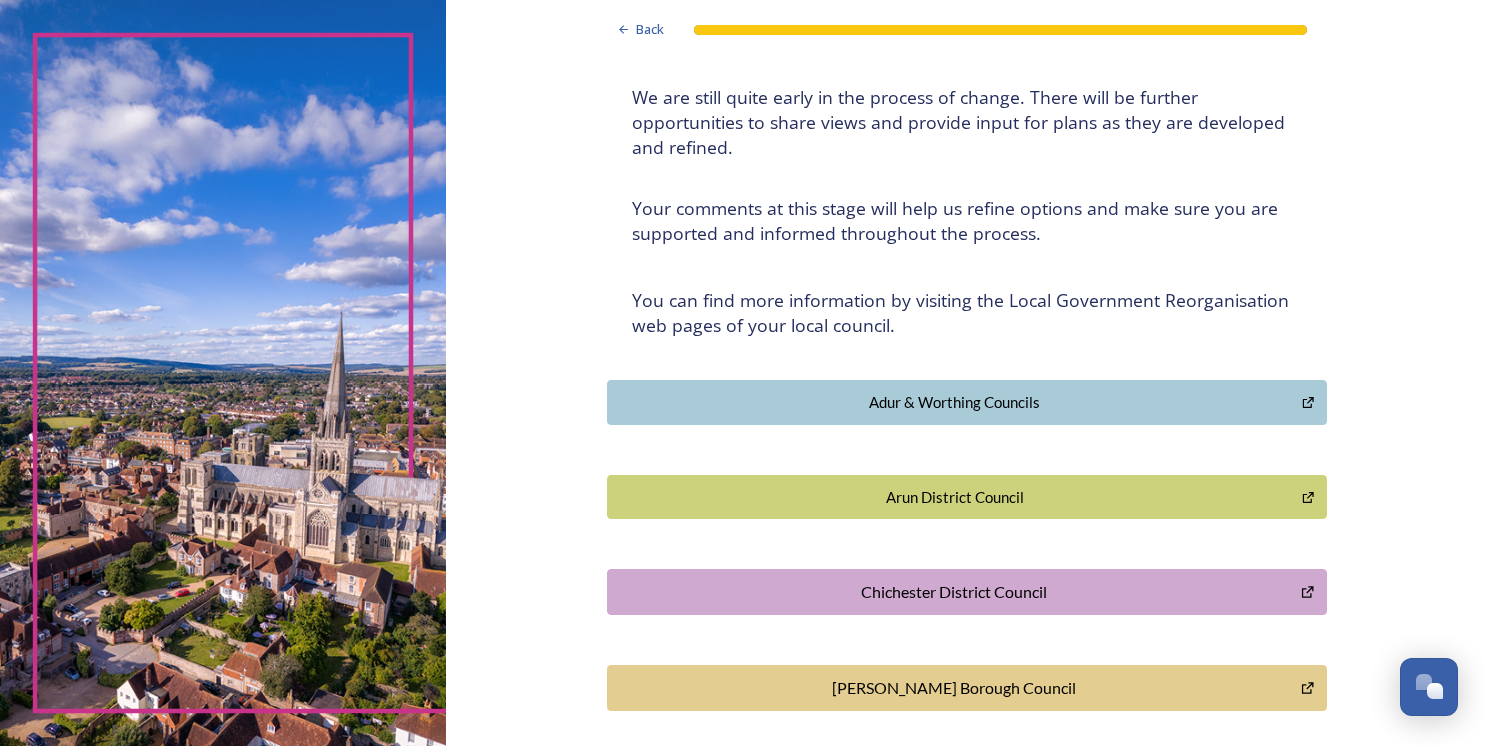 scroll, scrollTop: 0, scrollLeft: 0, axis: both 